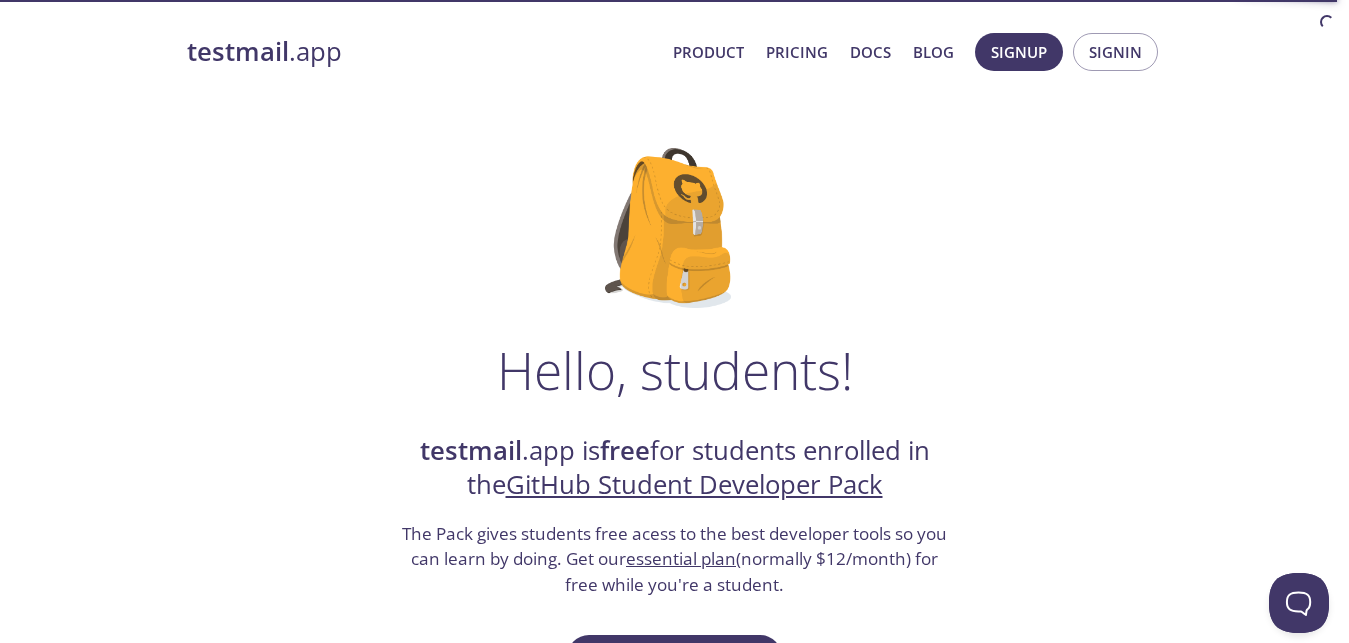 scroll, scrollTop: 0, scrollLeft: 0, axis: both 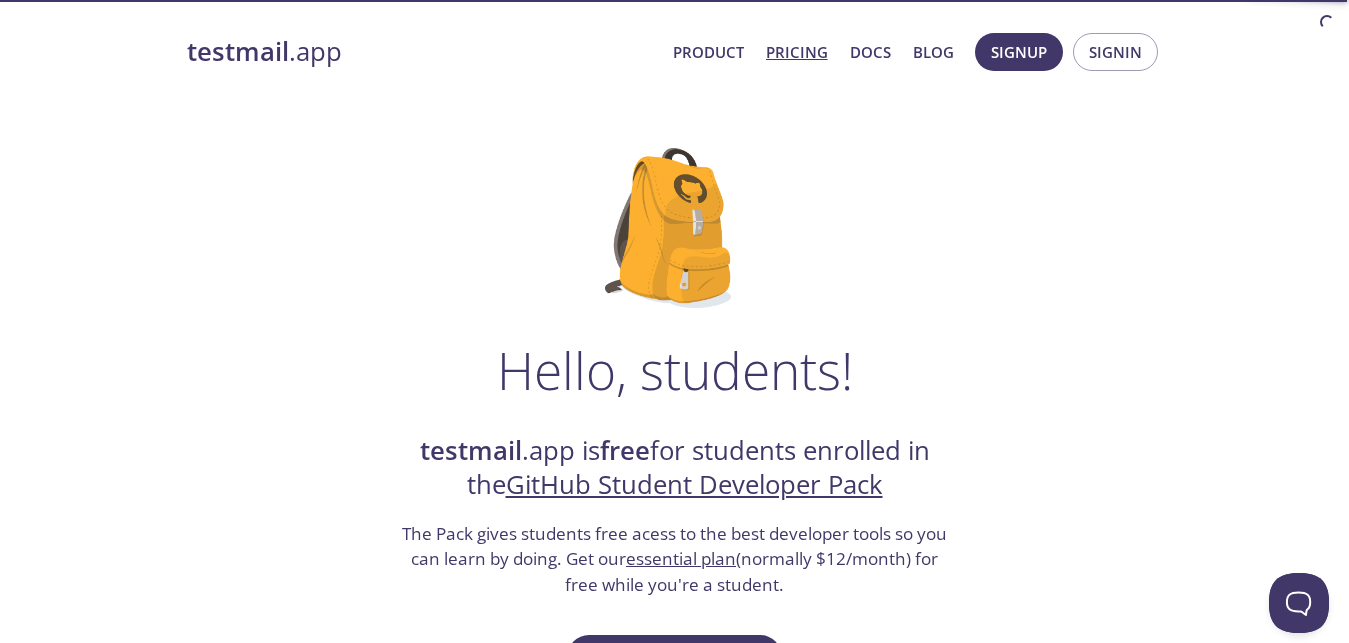 click on "Pricing" at bounding box center (797, 52) 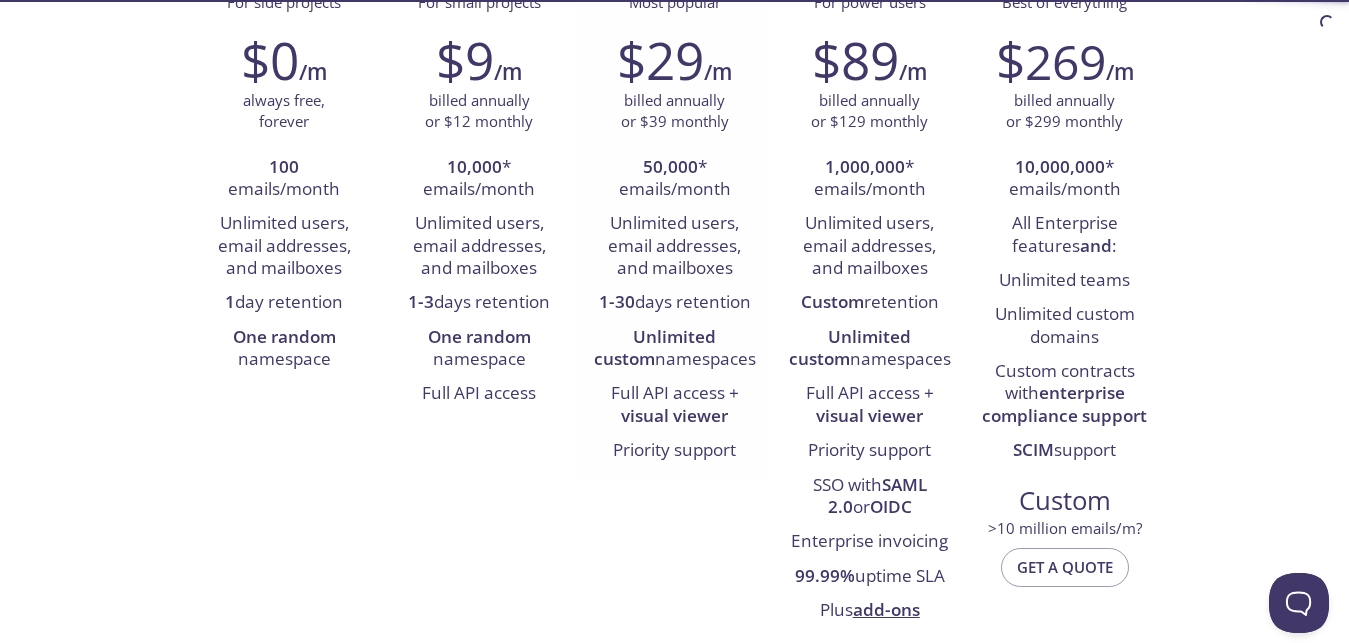 scroll, scrollTop: 0, scrollLeft: 0, axis: both 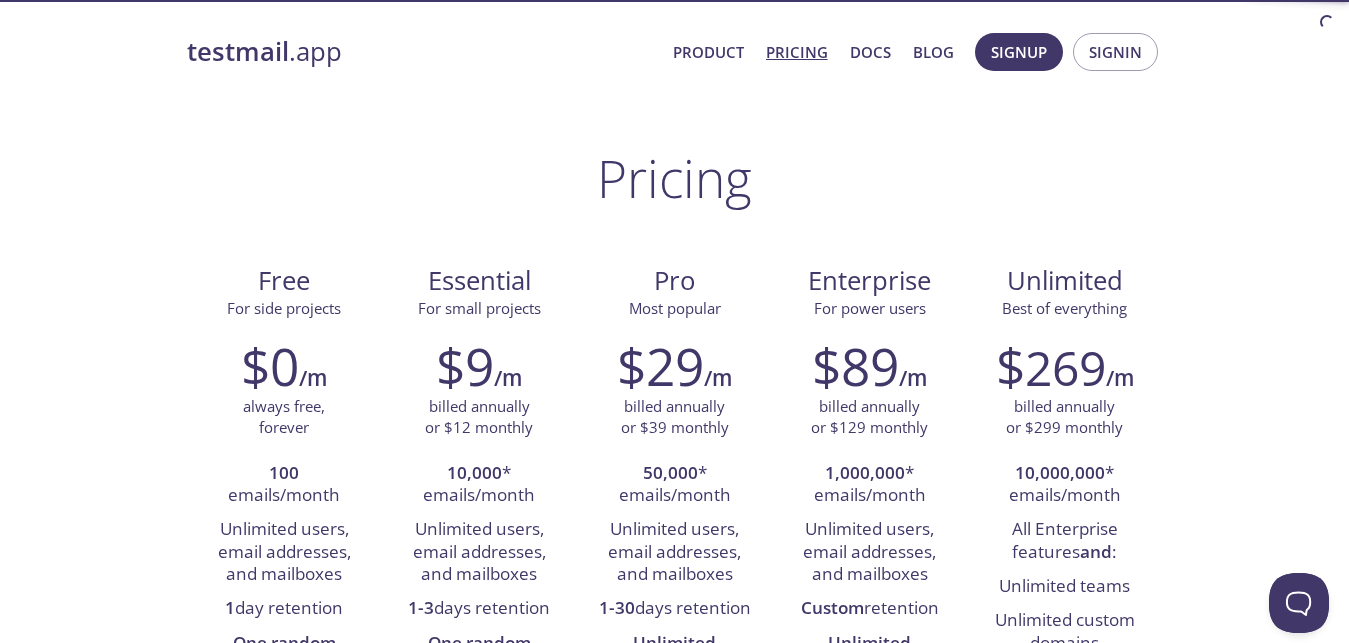 click on "Product Pricing Docs Blog" at bounding box center [812, 52] 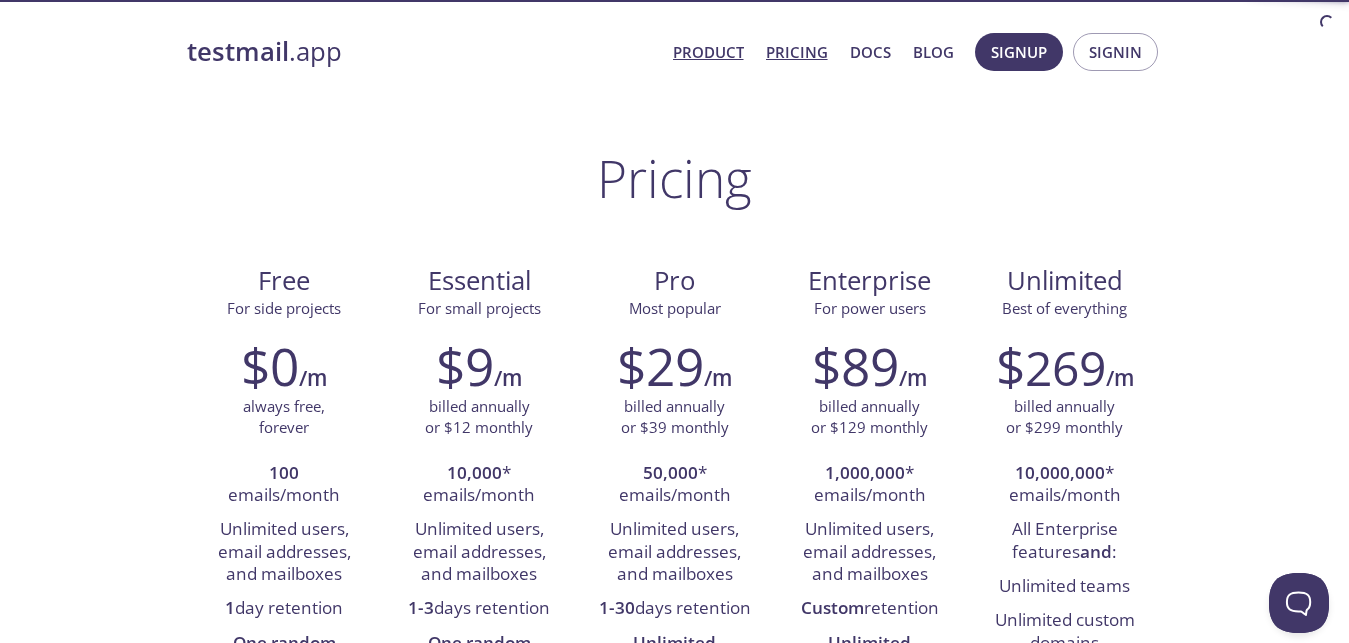 click on "Product" at bounding box center [708, 52] 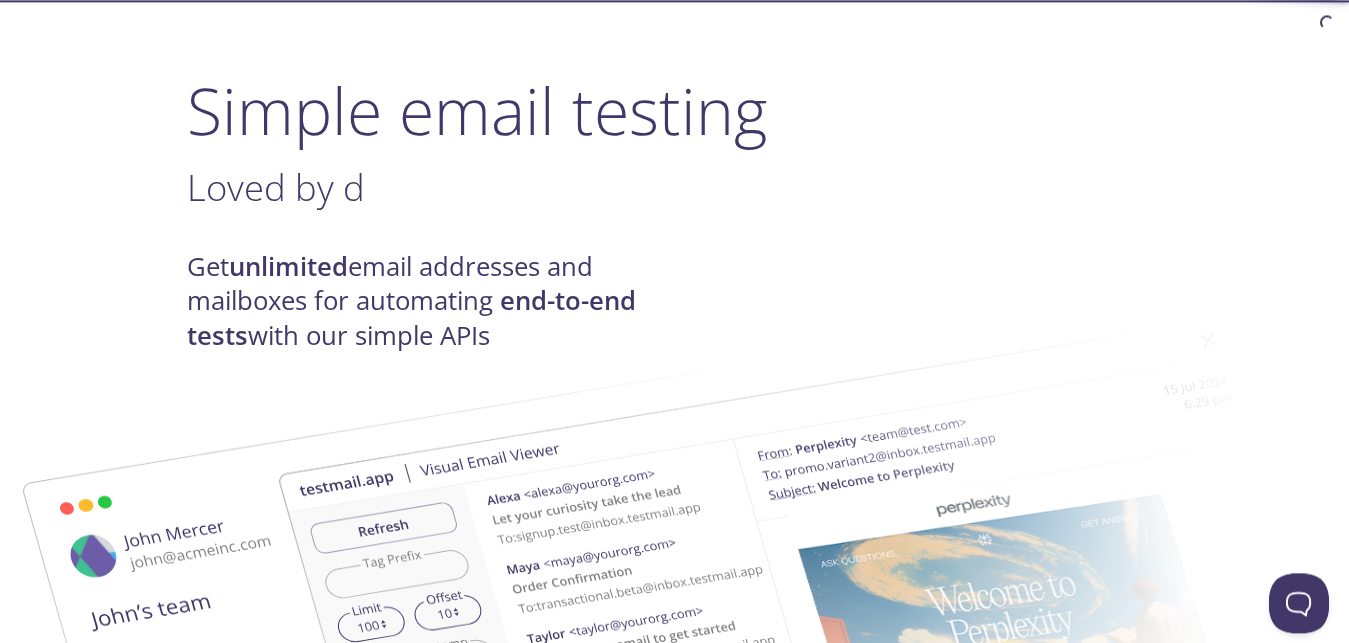 scroll, scrollTop: 0, scrollLeft: 0, axis: both 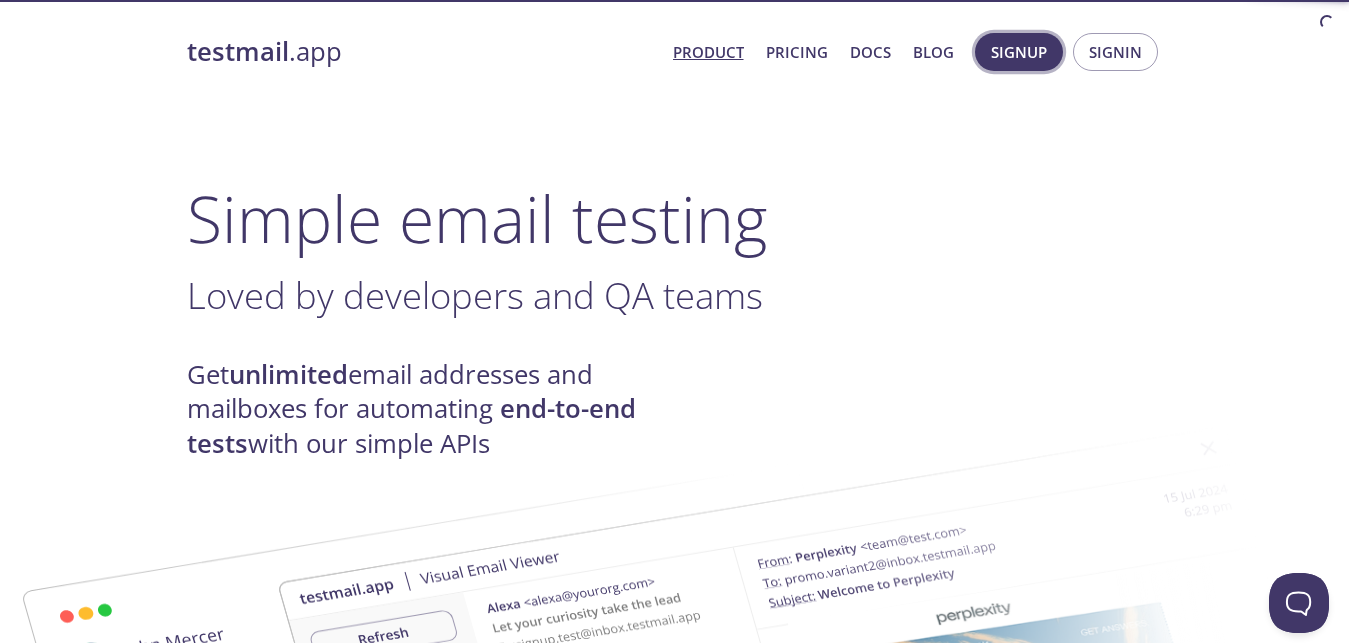 click on "Signup" at bounding box center (1019, 52) 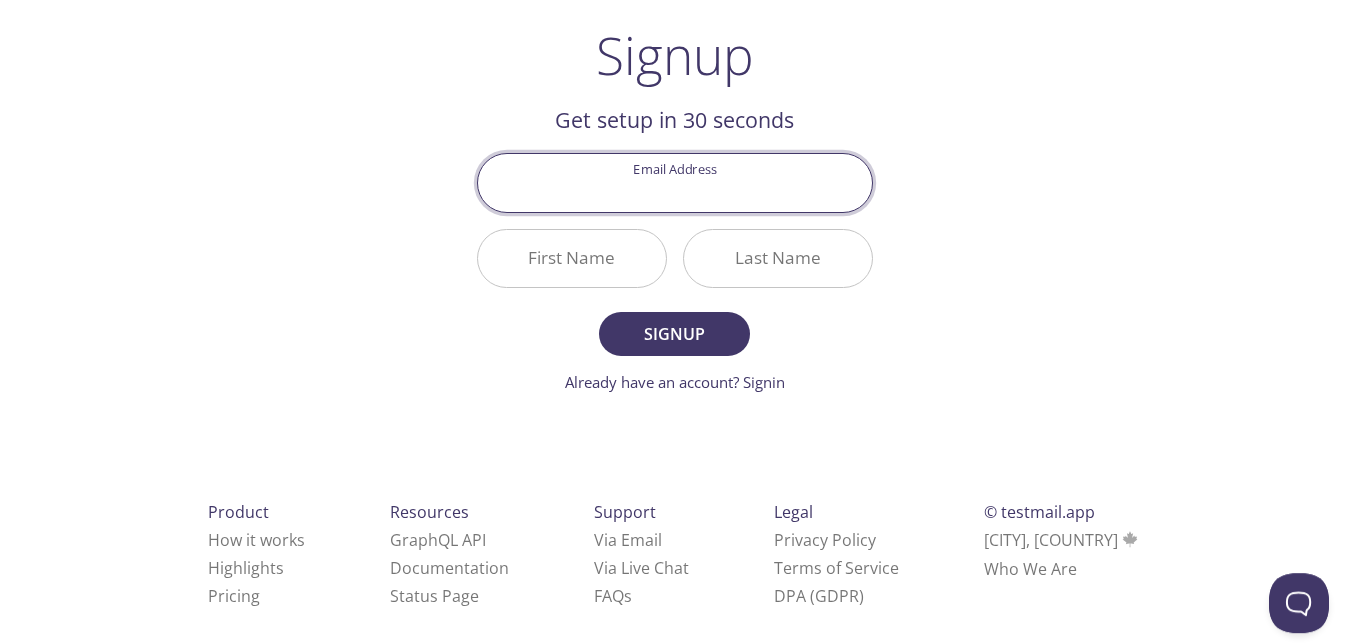scroll, scrollTop: 146, scrollLeft: 0, axis: vertical 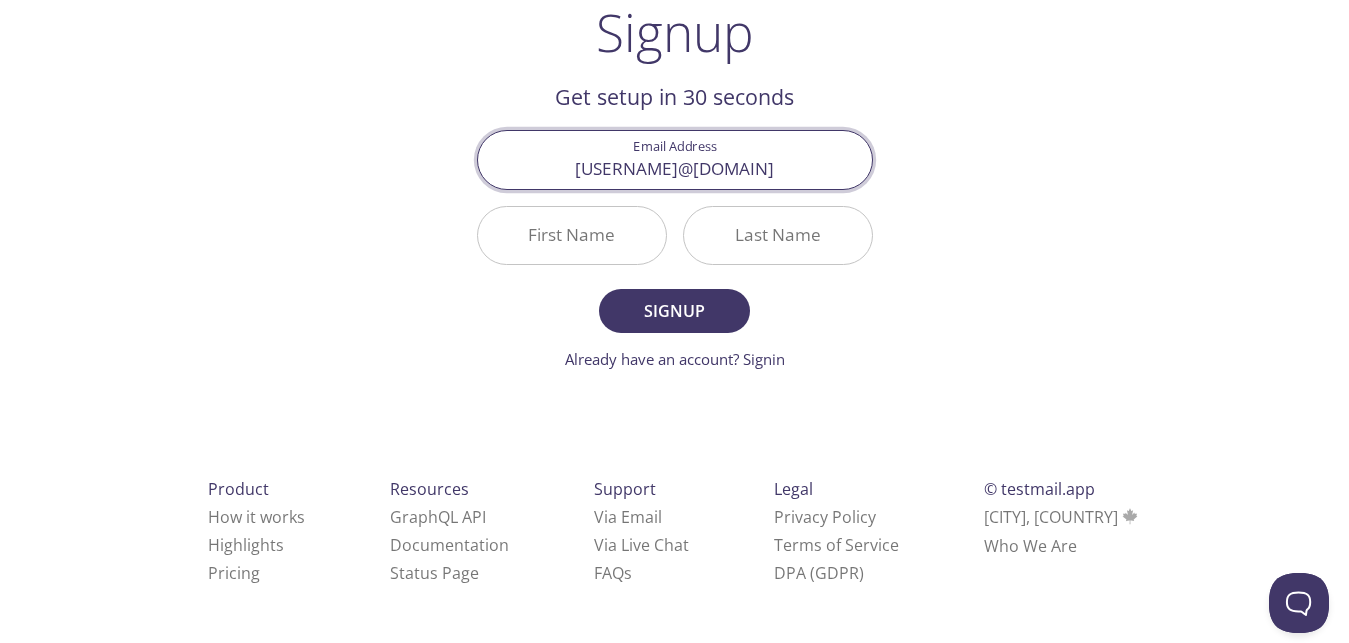 click on "[USERNAME]@[DOMAIN]" at bounding box center (675, 159) 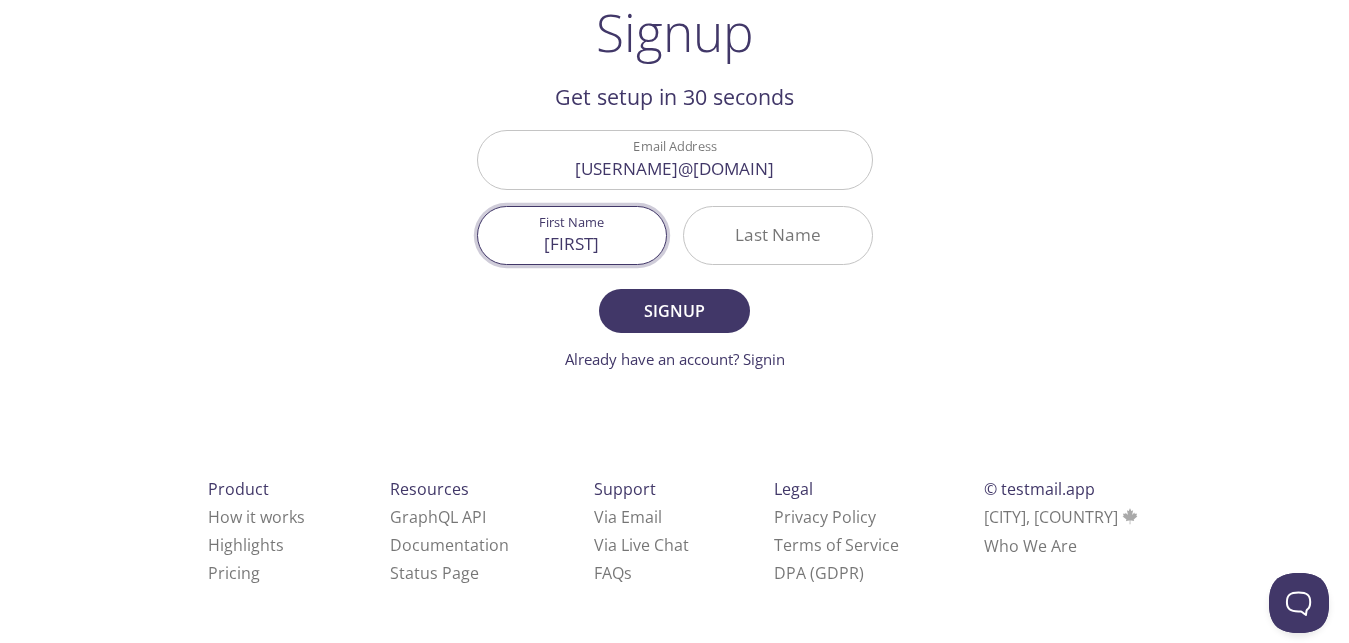 type on "[FIRST]" 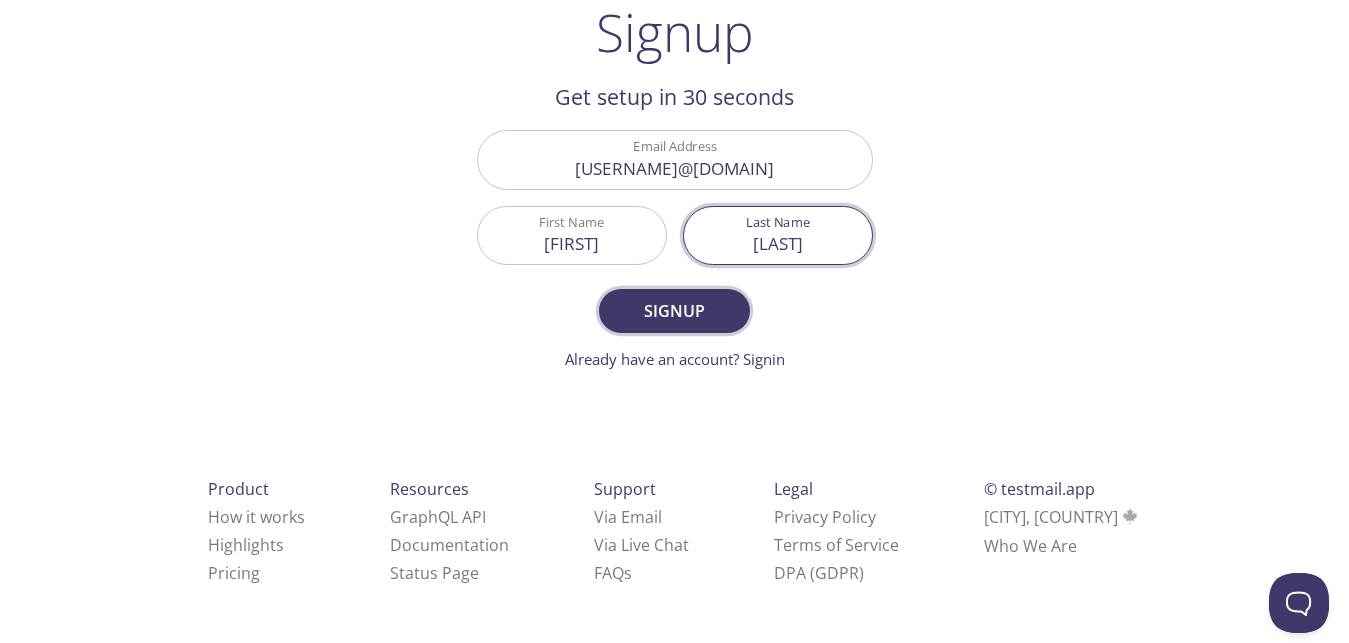 type on "[LAST]" 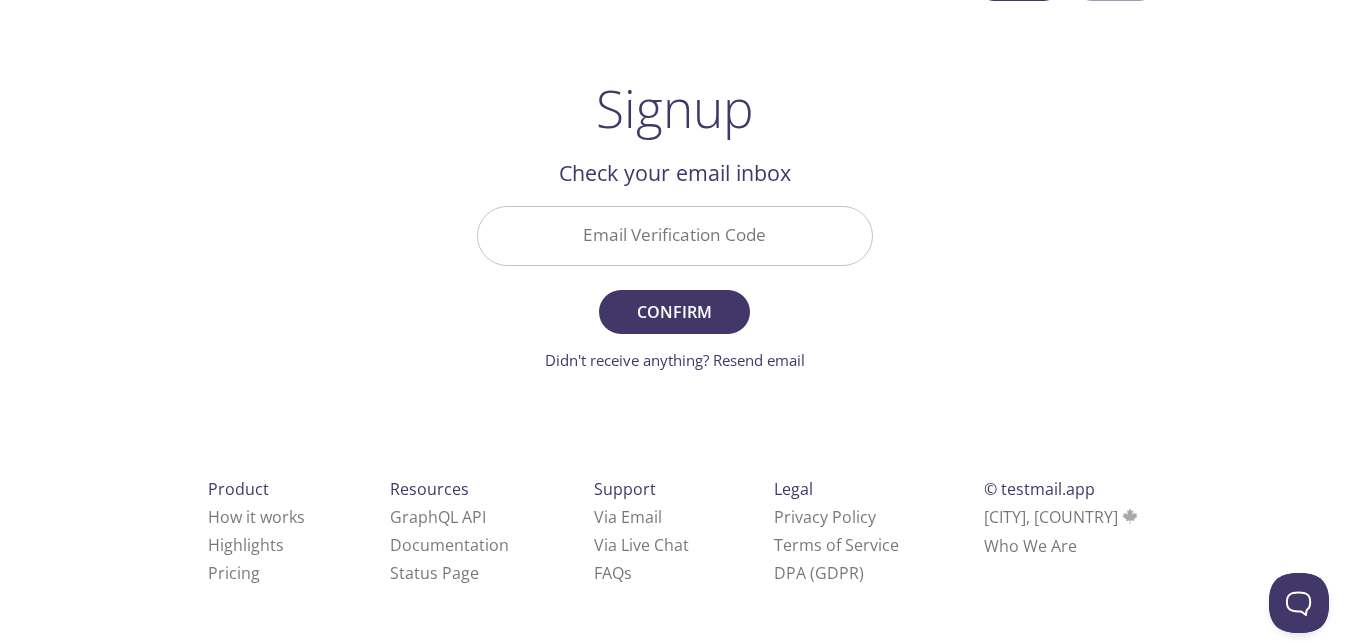 scroll, scrollTop: 70, scrollLeft: 0, axis: vertical 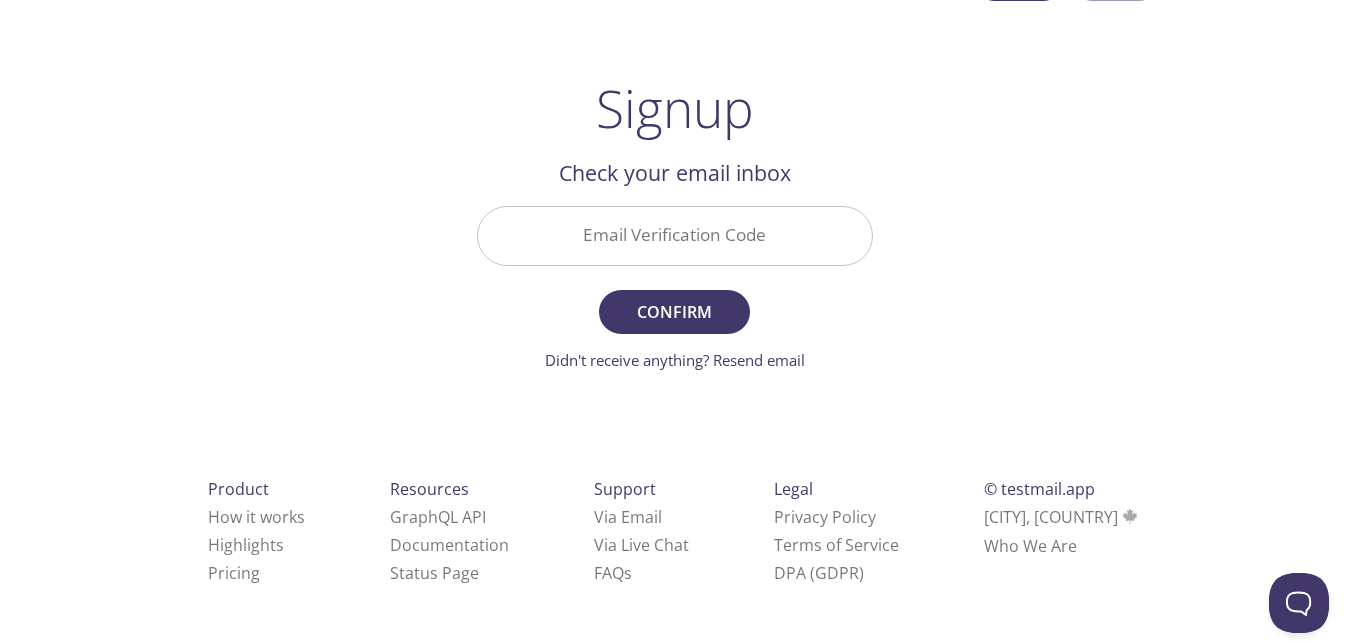 click on "Email Verification Code" at bounding box center [675, 235] 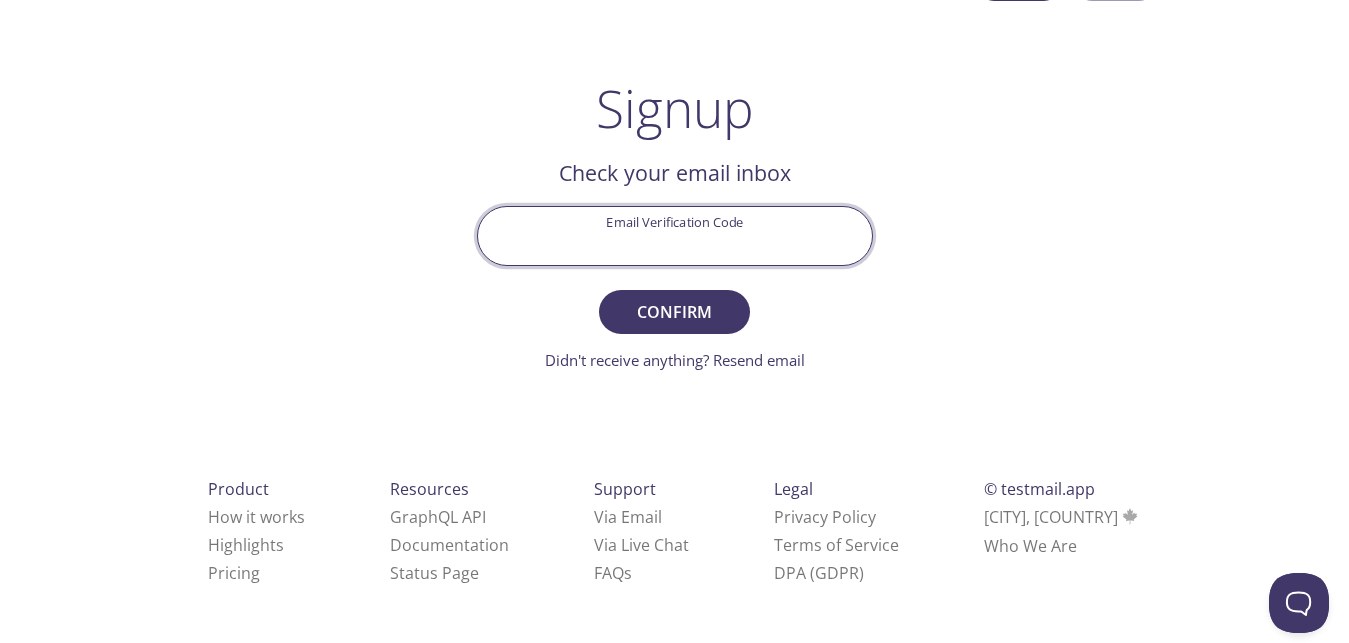 paste on "[CREDIT_CARD]" 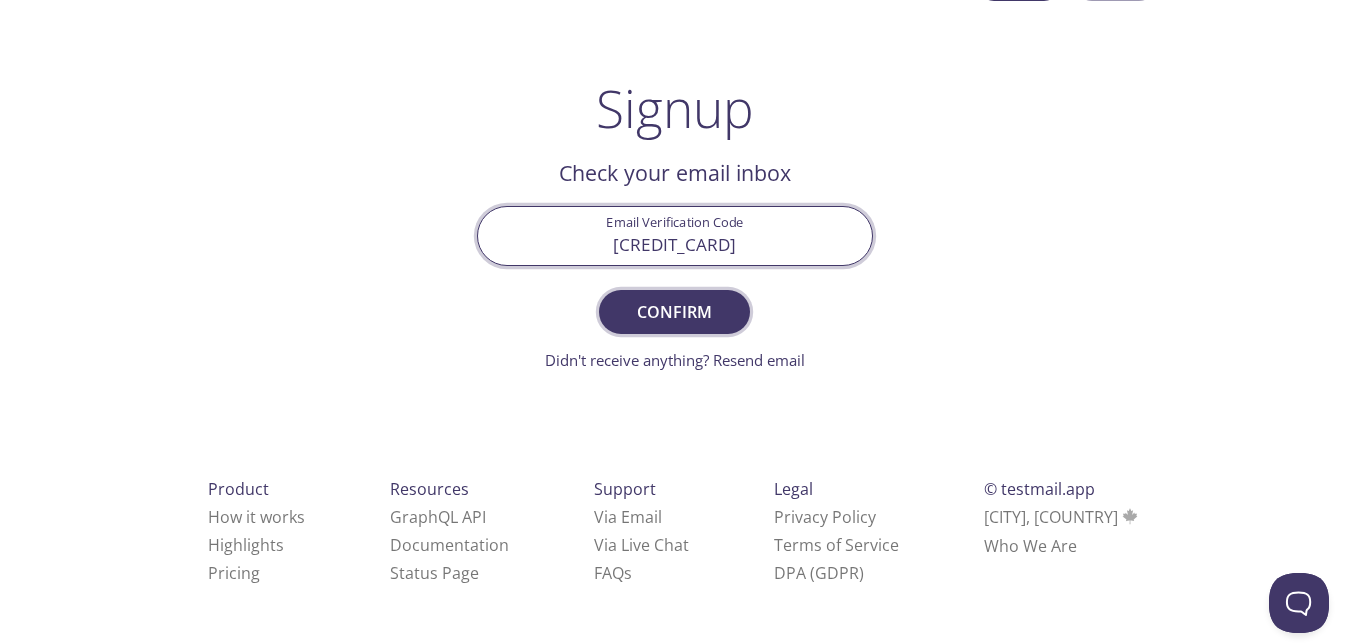 type on "[CREDIT_CARD]" 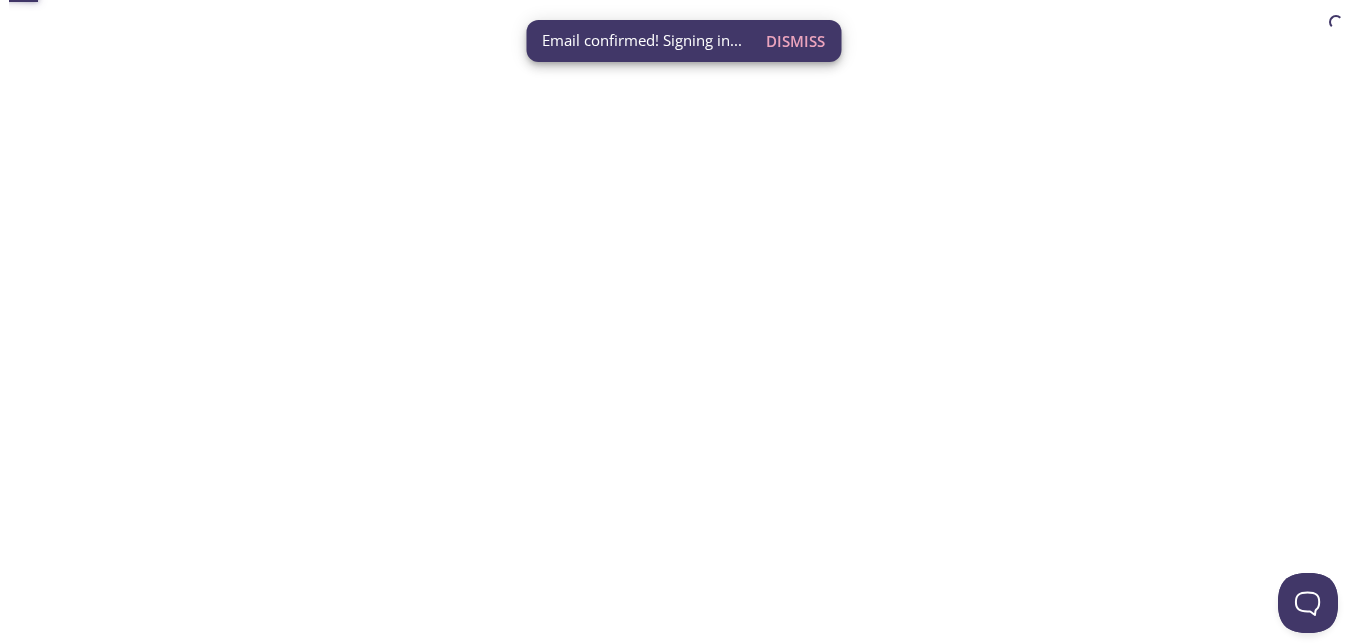 scroll, scrollTop: 0, scrollLeft: 0, axis: both 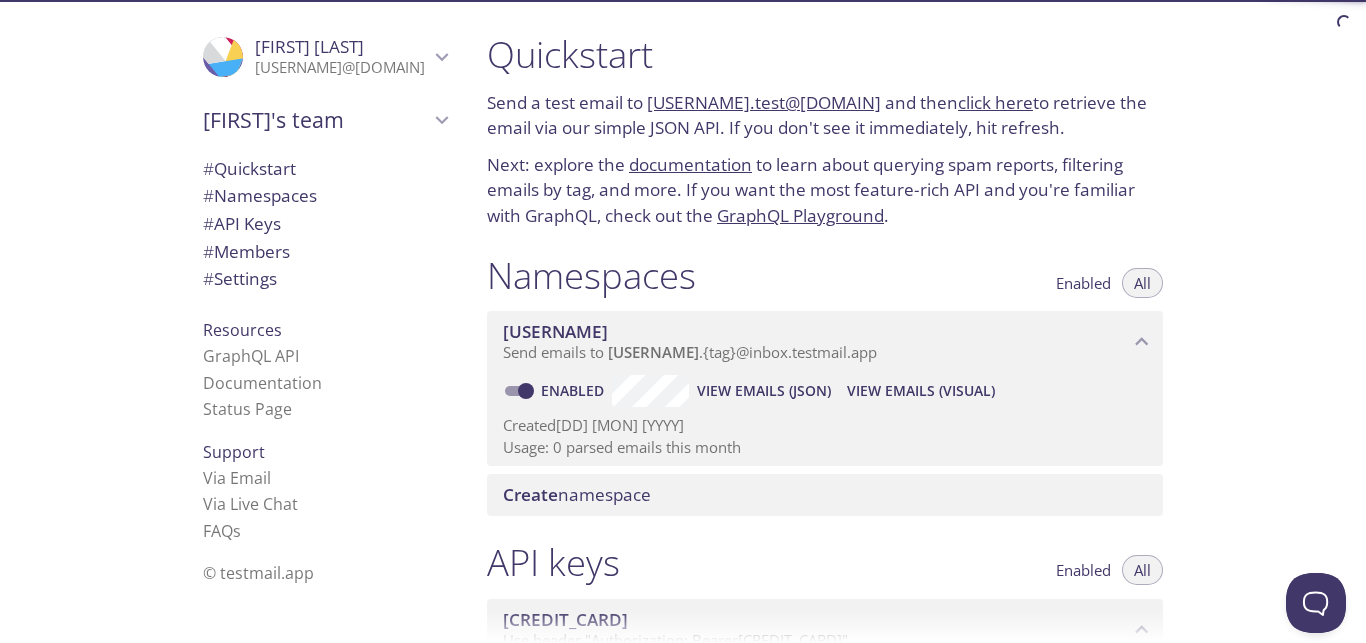 click on "[FIRST]'s team" at bounding box center (316, 120) 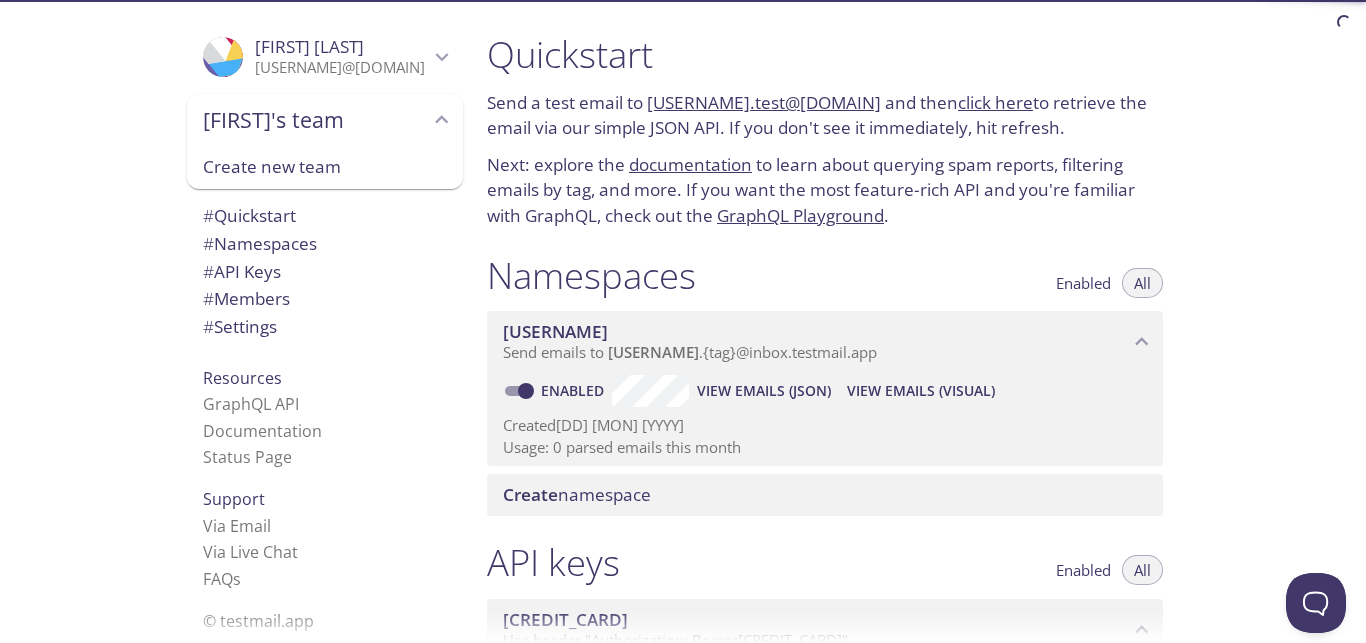 click on "[FIRST]'s team" at bounding box center [316, 120] 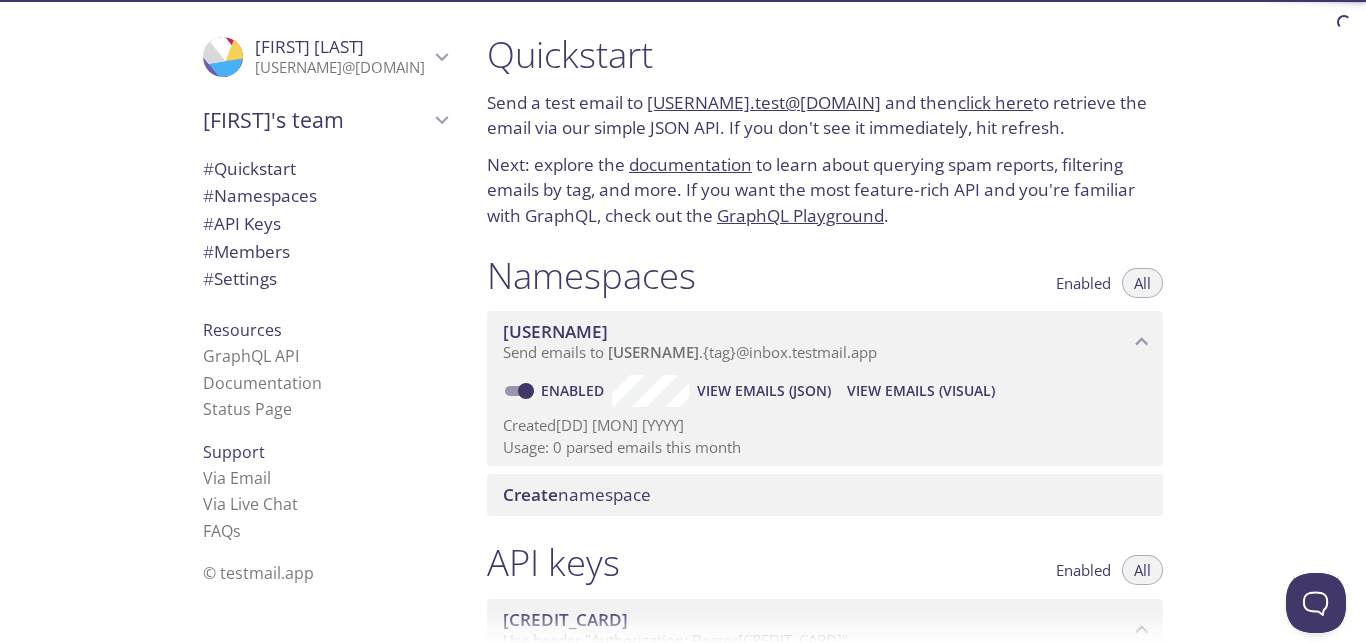 click on "#  Quickstart" at bounding box center (249, 168) 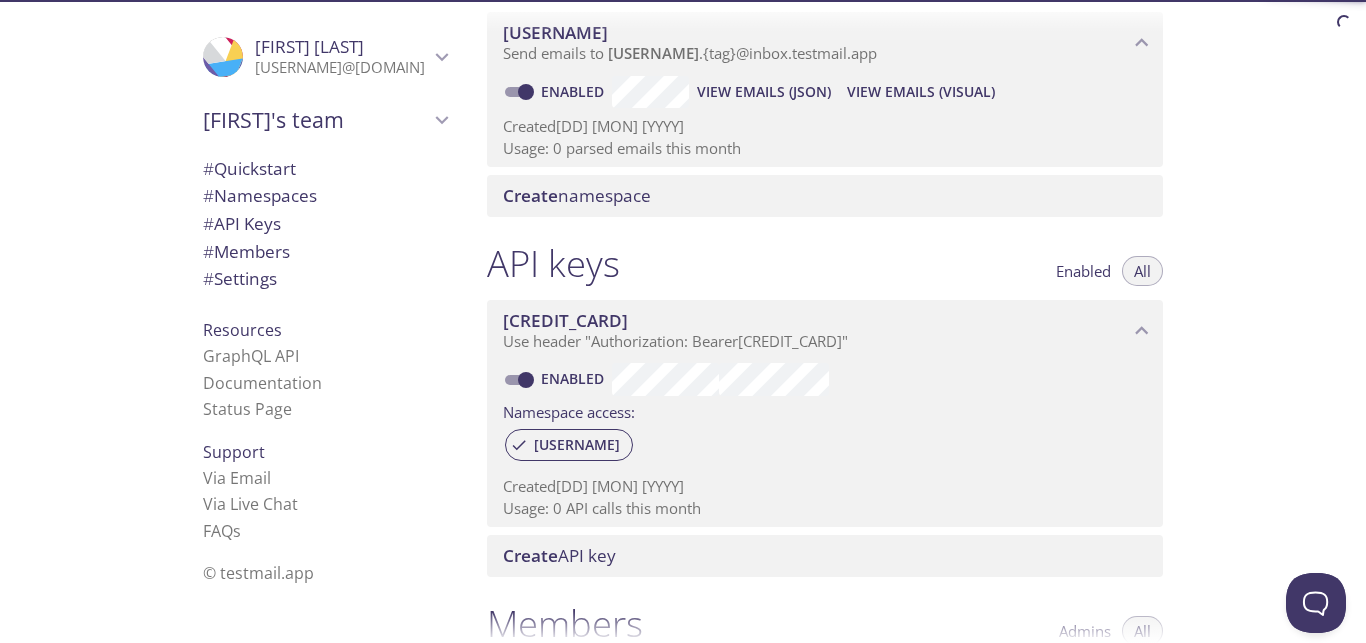 scroll, scrollTop: 0, scrollLeft: 0, axis: both 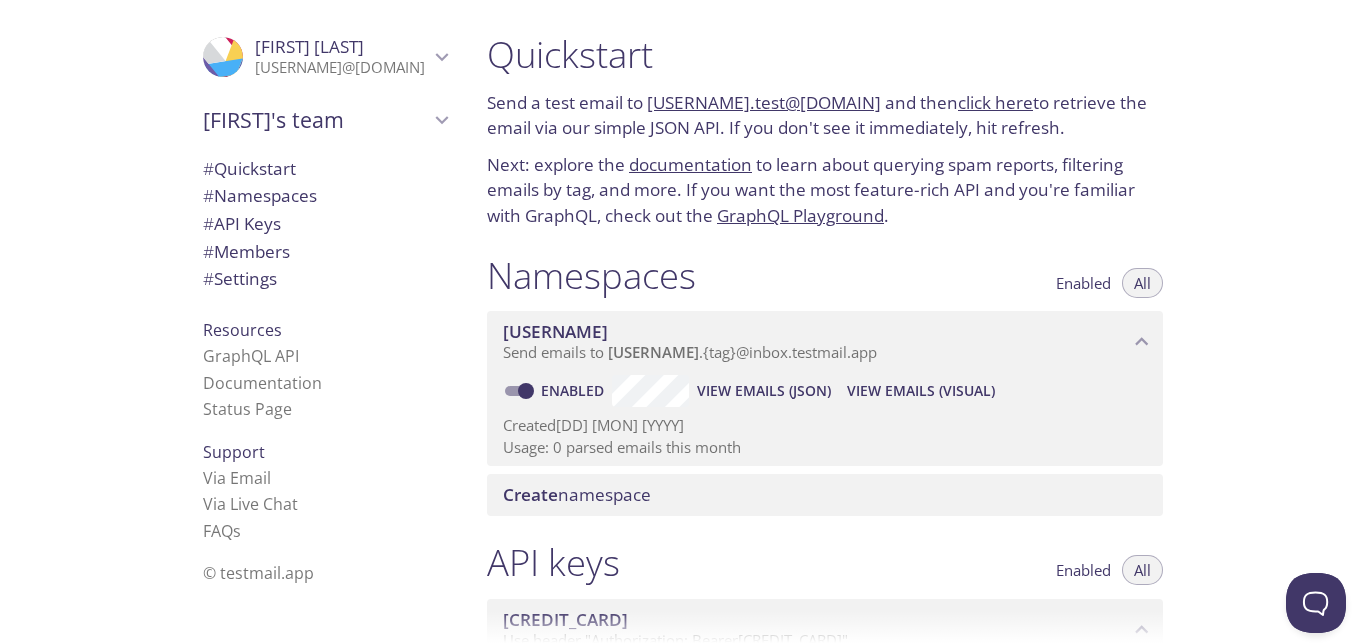 click on "Enabled" at bounding box center (1083, 283) 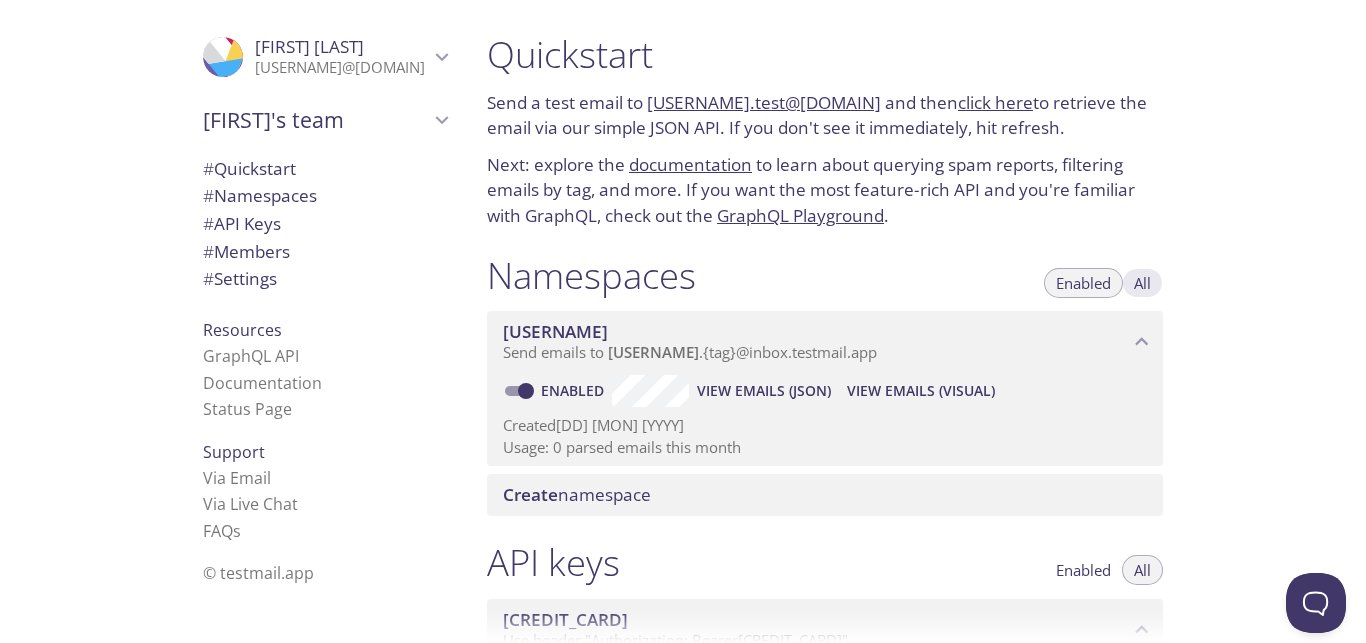 click on "All" at bounding box center (1142, 283) 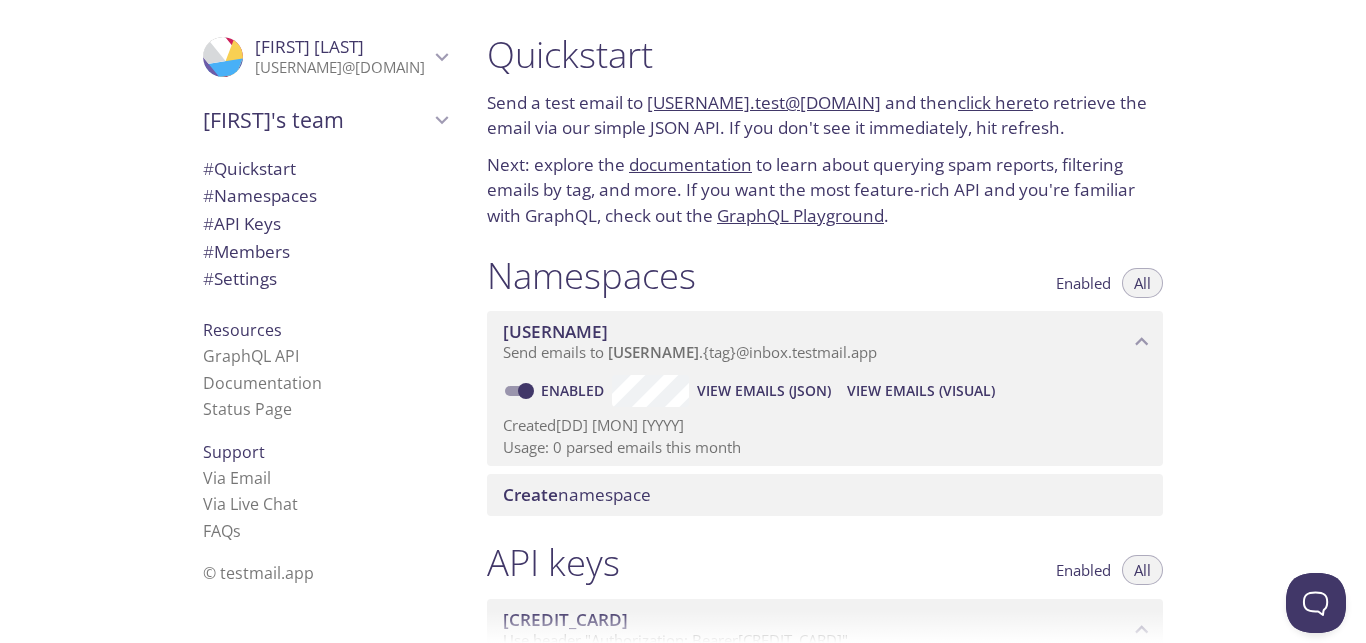 drag, startPoint x: 675, startPoint y: 86, endPoint x: 892, endPoint y: 87, distance: 217.0023 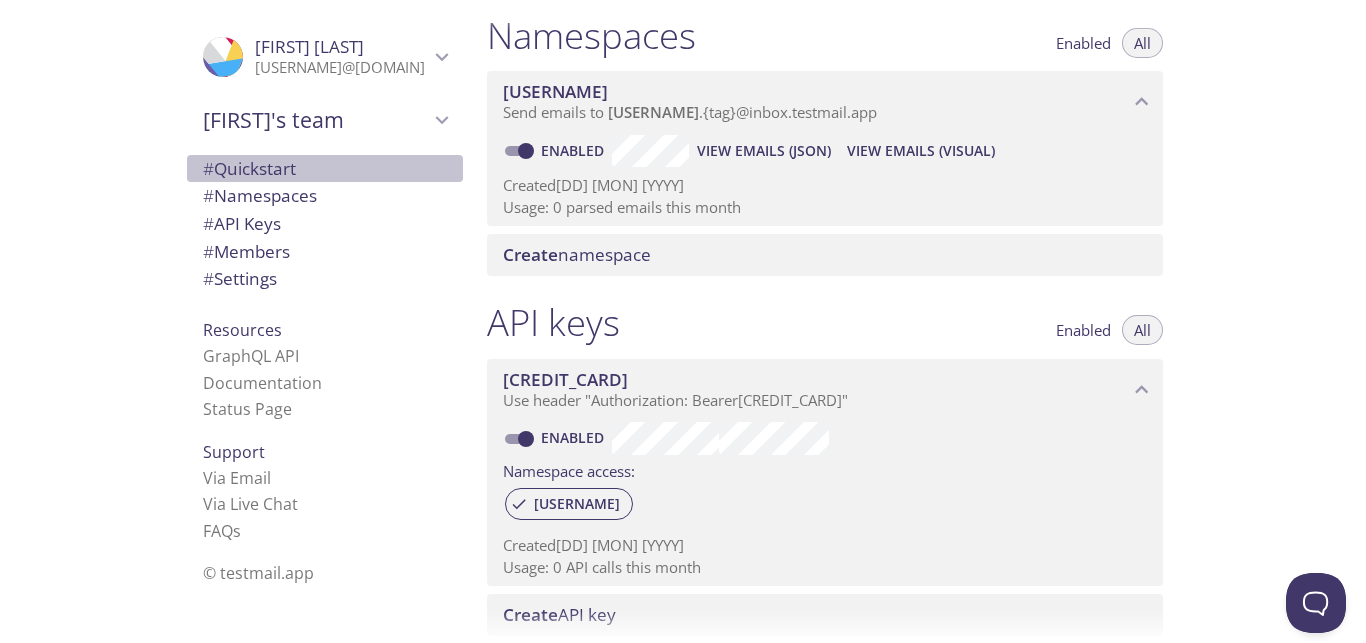 click on "#  Quickstart" at bounding box center (249, 168) 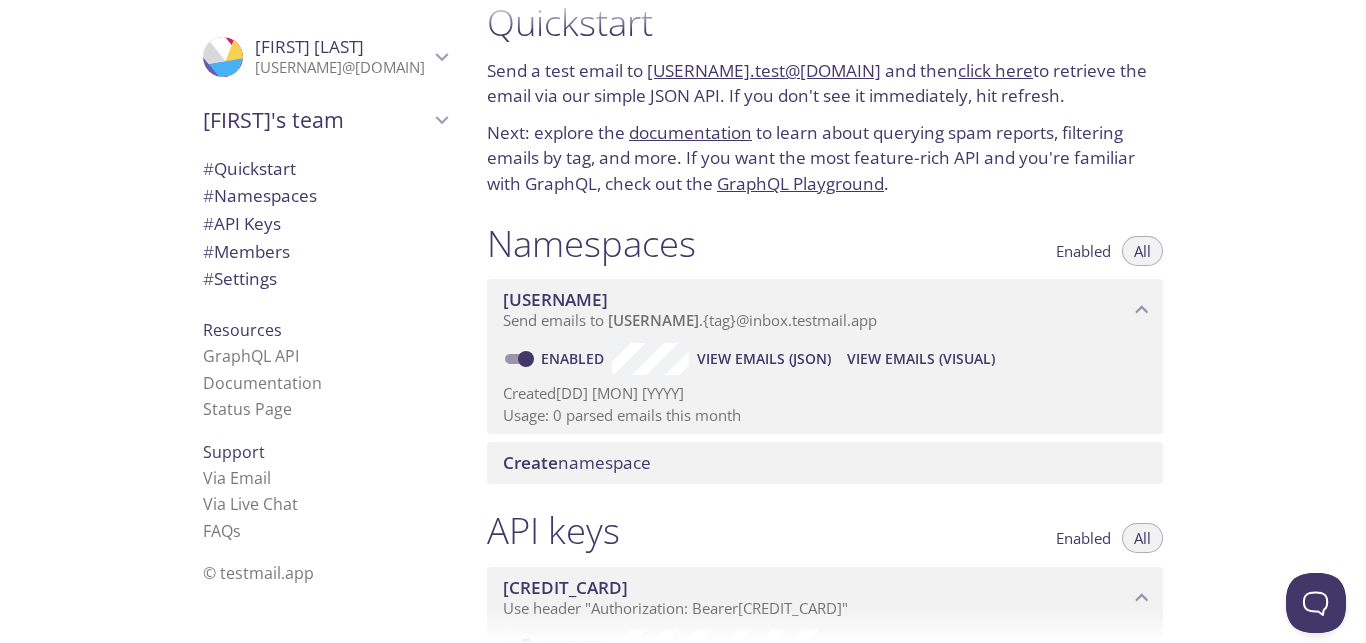 scroll, scrollTop: 0, scrollLeft: 0, axis: both 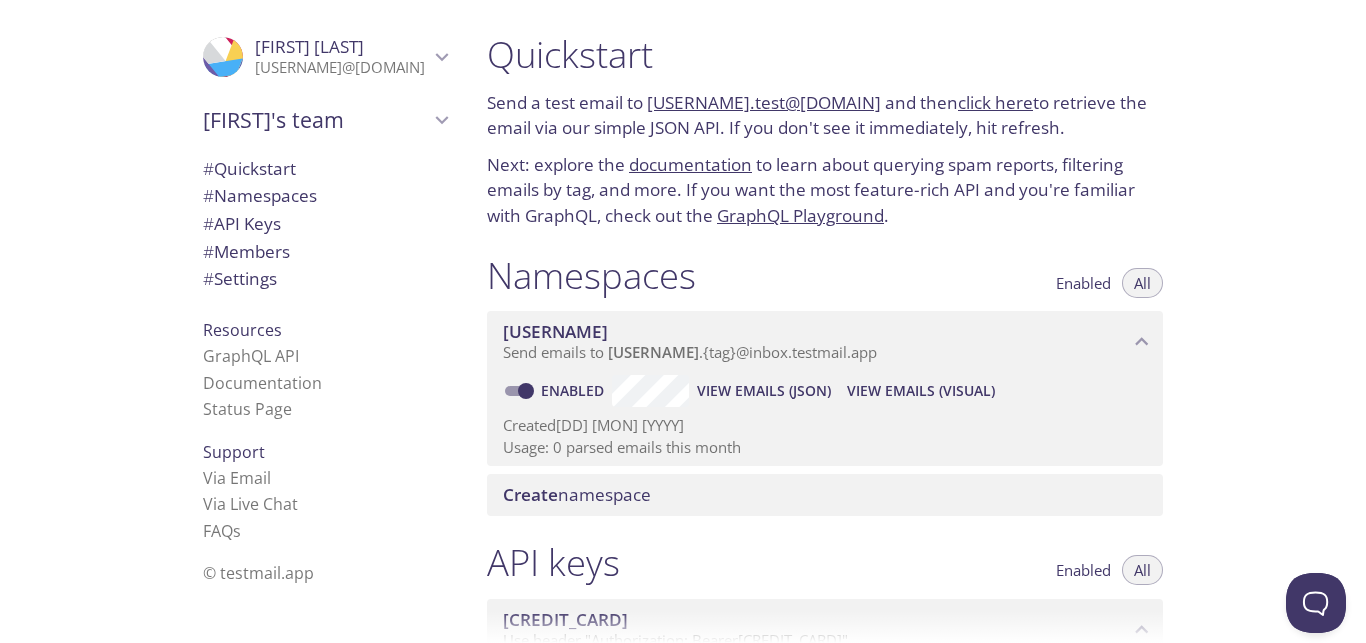 click on "Enabled" at bounding box center [1083, 283] 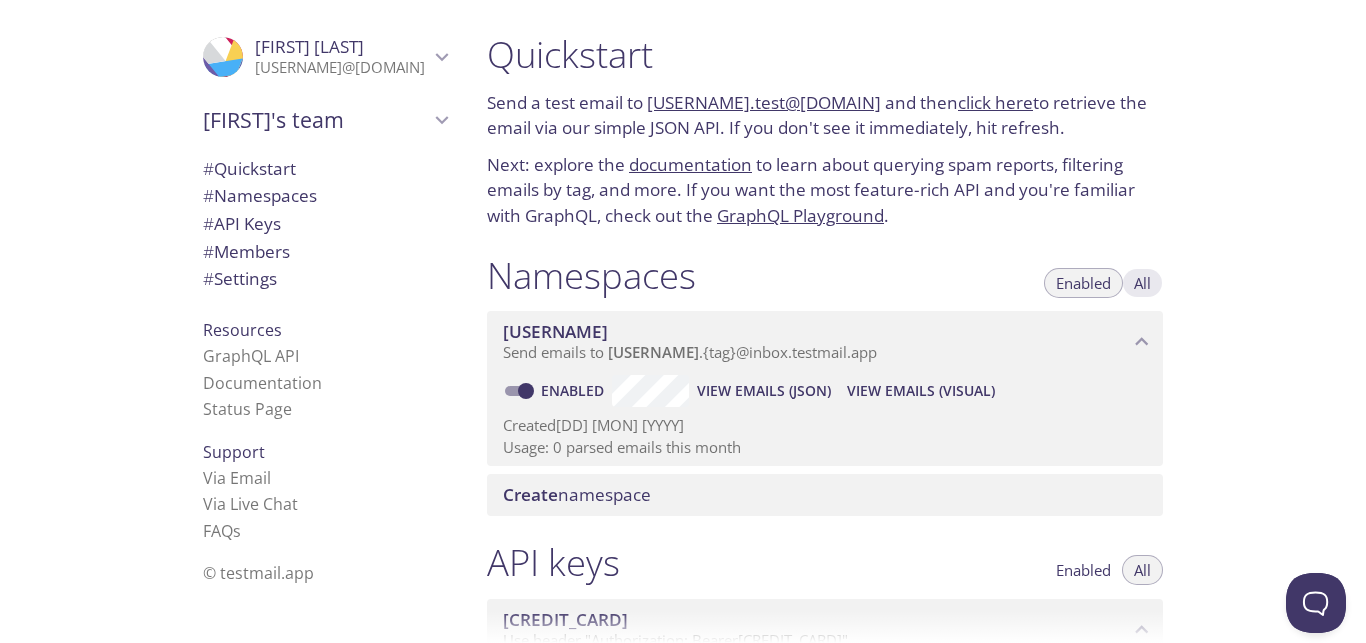 click on "All" at bounding box center (1142, 283) 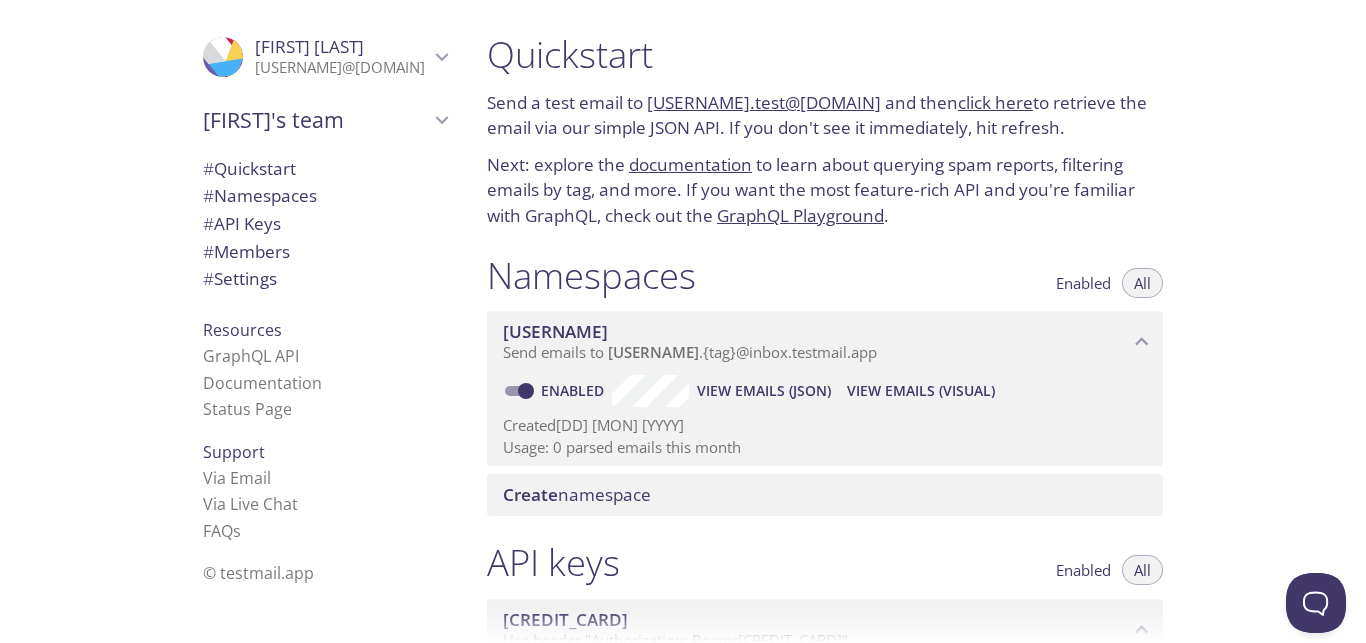 click on "View Emails (Visual)" at bounding box center (921, 391) 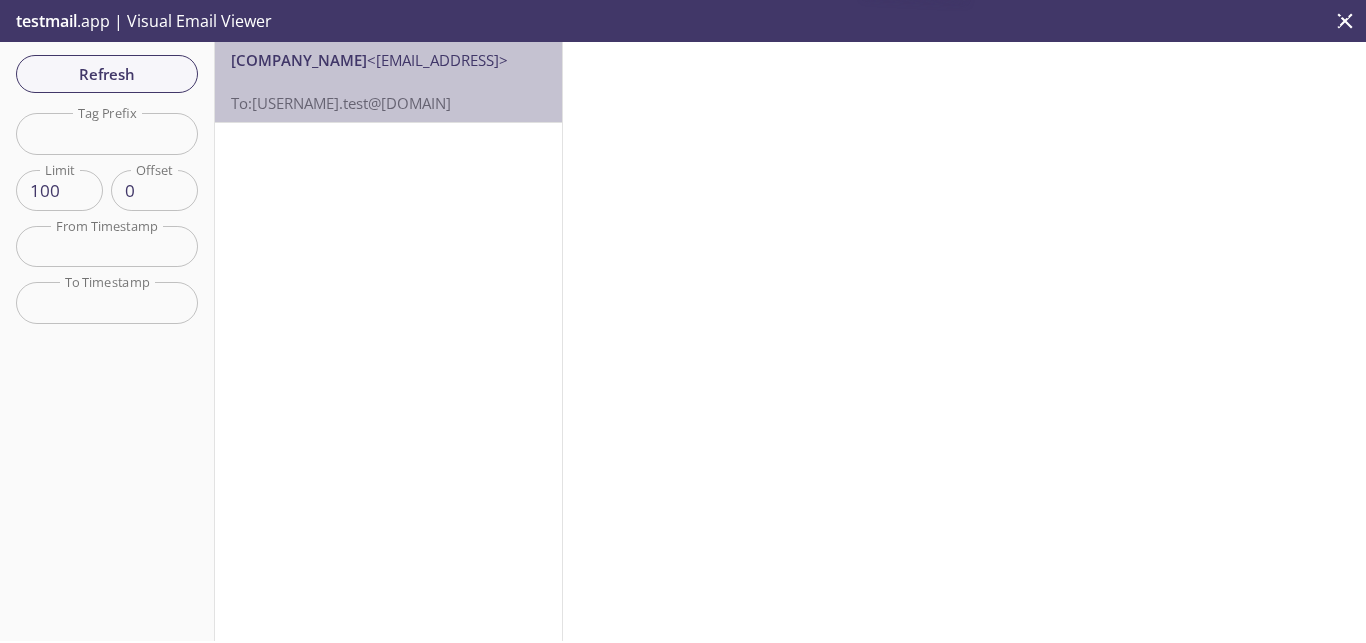 click on "To:  [USERNAME]@[DOMAIN]" at bounding box center (388, 92) 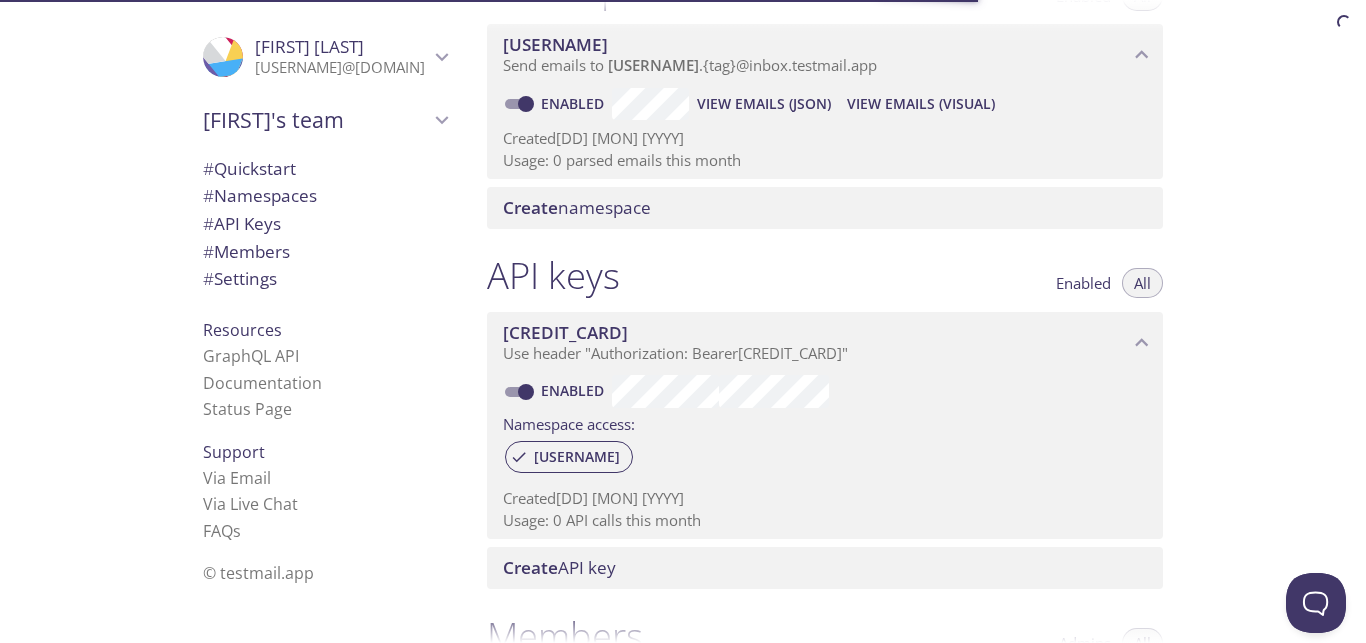 scroll, scrollTop: 392, scrollLeft: 0, axis: vertical 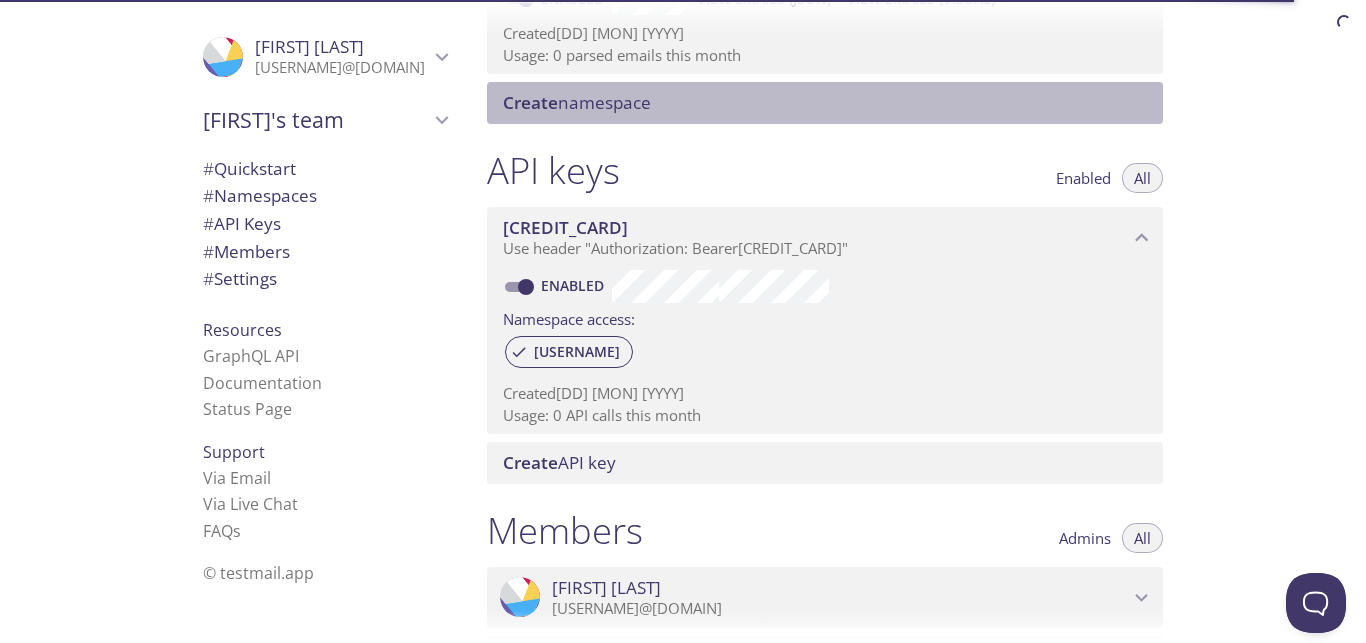 click on "Create  namespace" at bounding box center (577, 102) 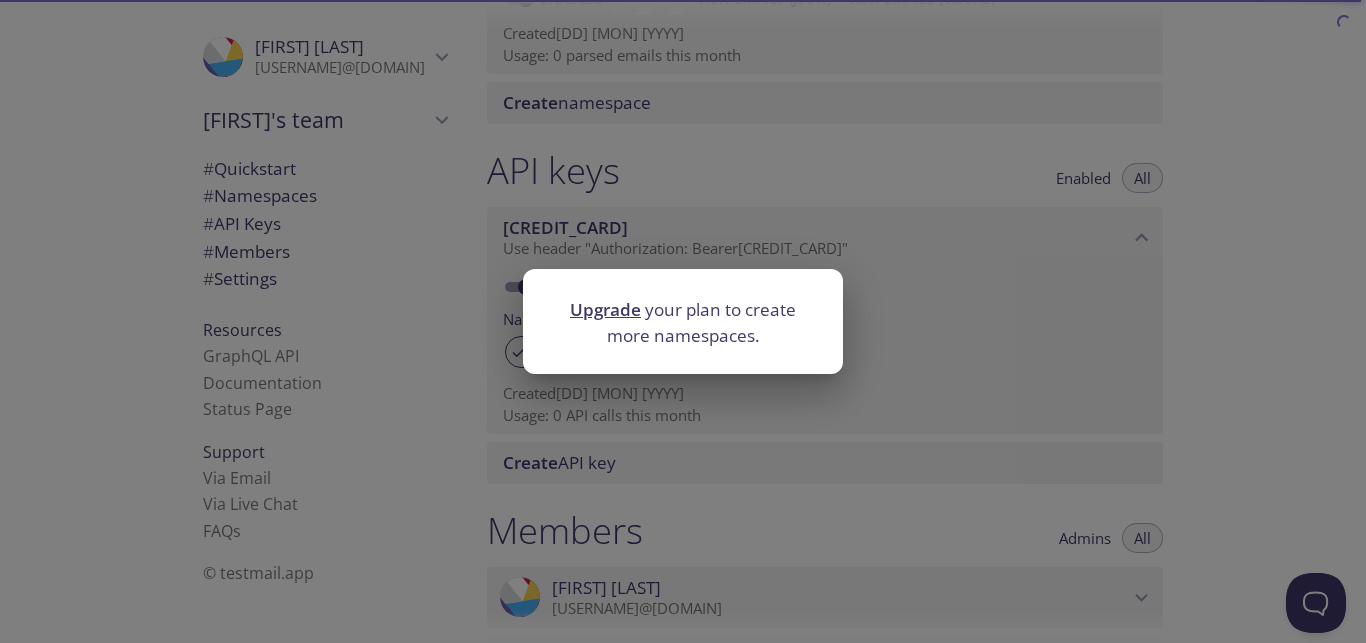 click on "Upgrade   your plan to create more namespaces." at bounding box center (683, 321) 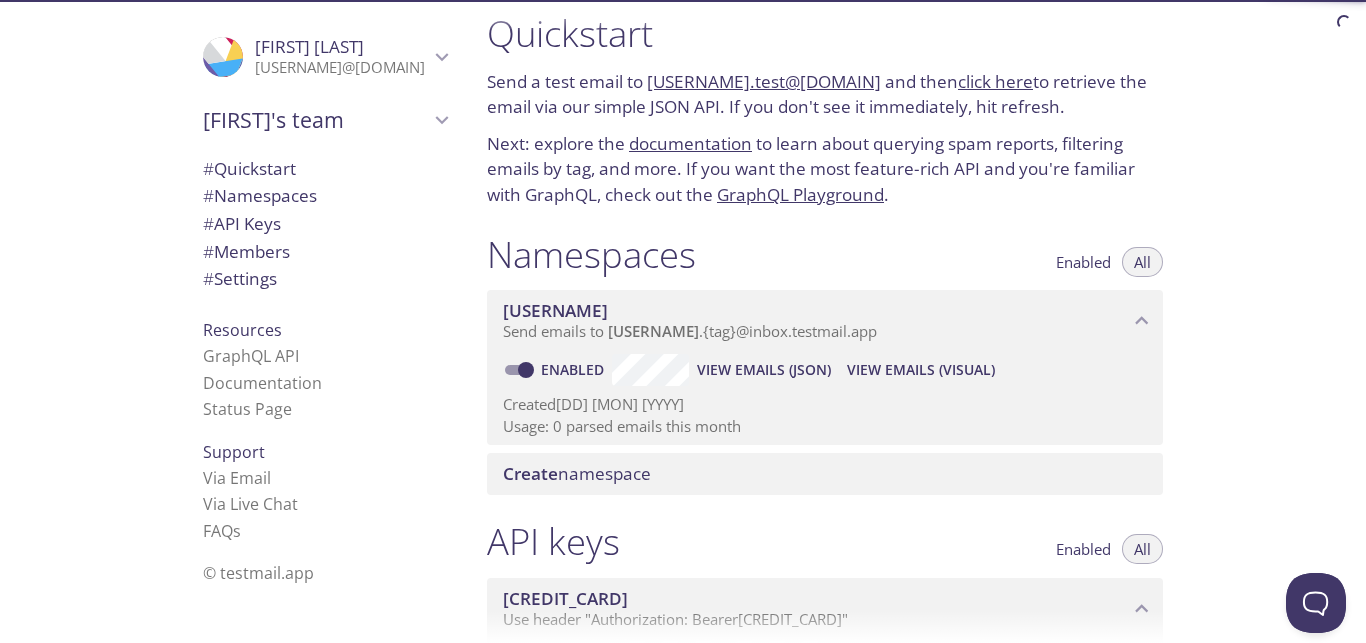 scroll, scrollTop: 0, scrollLeft: 0, axis: both 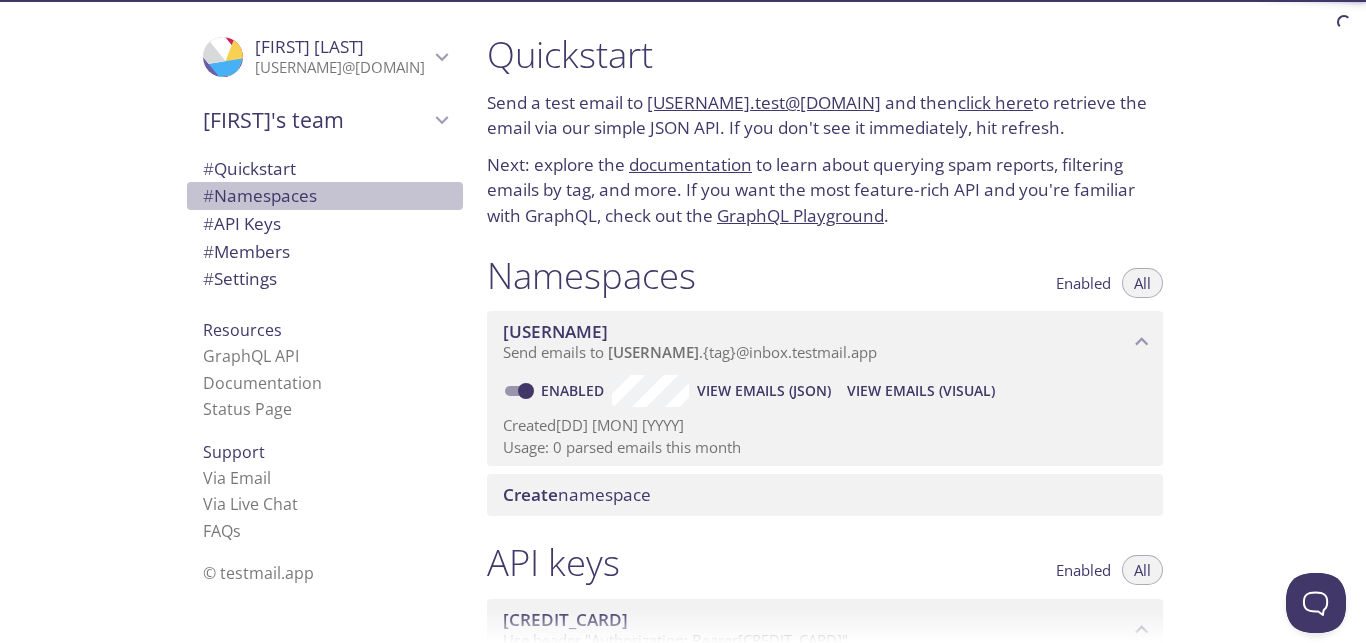 click on "#  Namespaces" at bounding box center (260, 195) 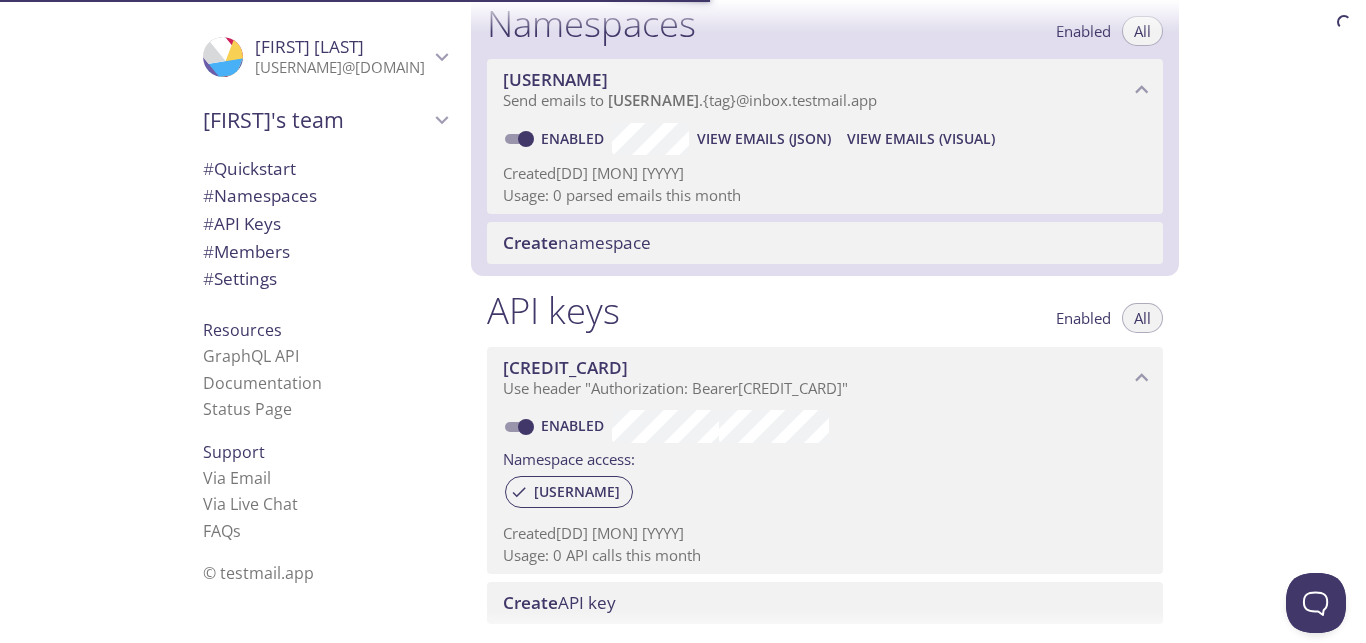 scroll, scrollTop: 253, scrollLeft: 0, axis: vertical 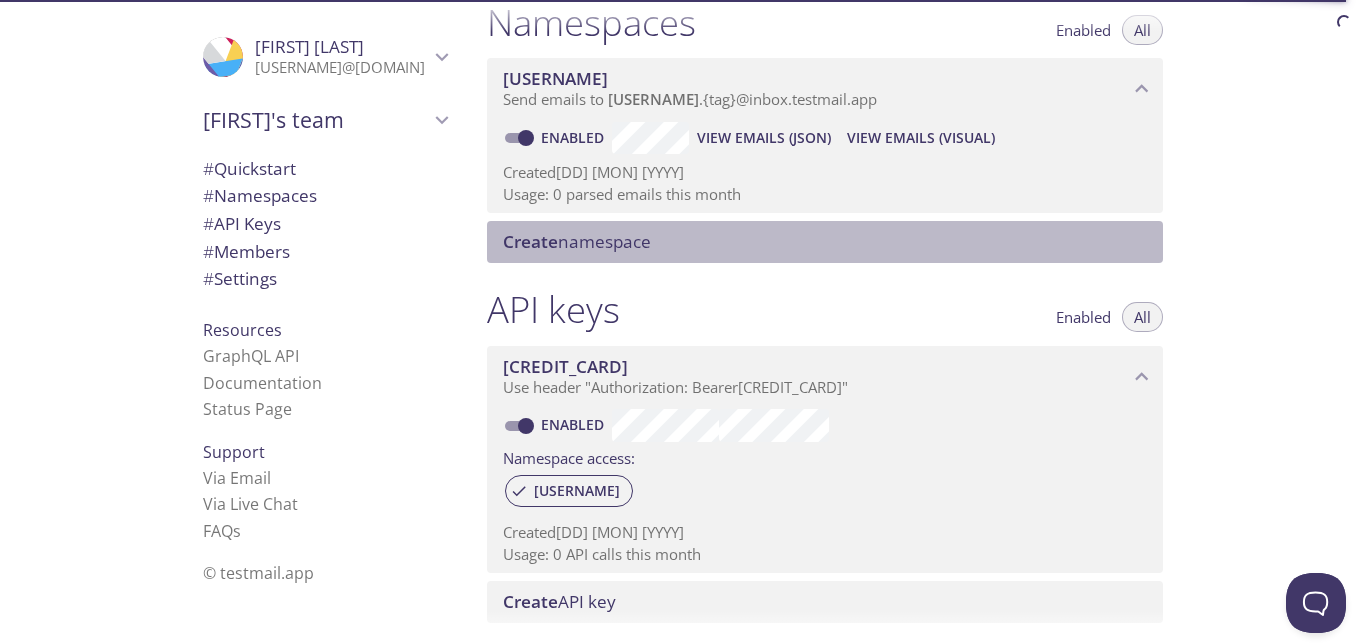 click on "Create  namespace" at bounding box center (577, 241) 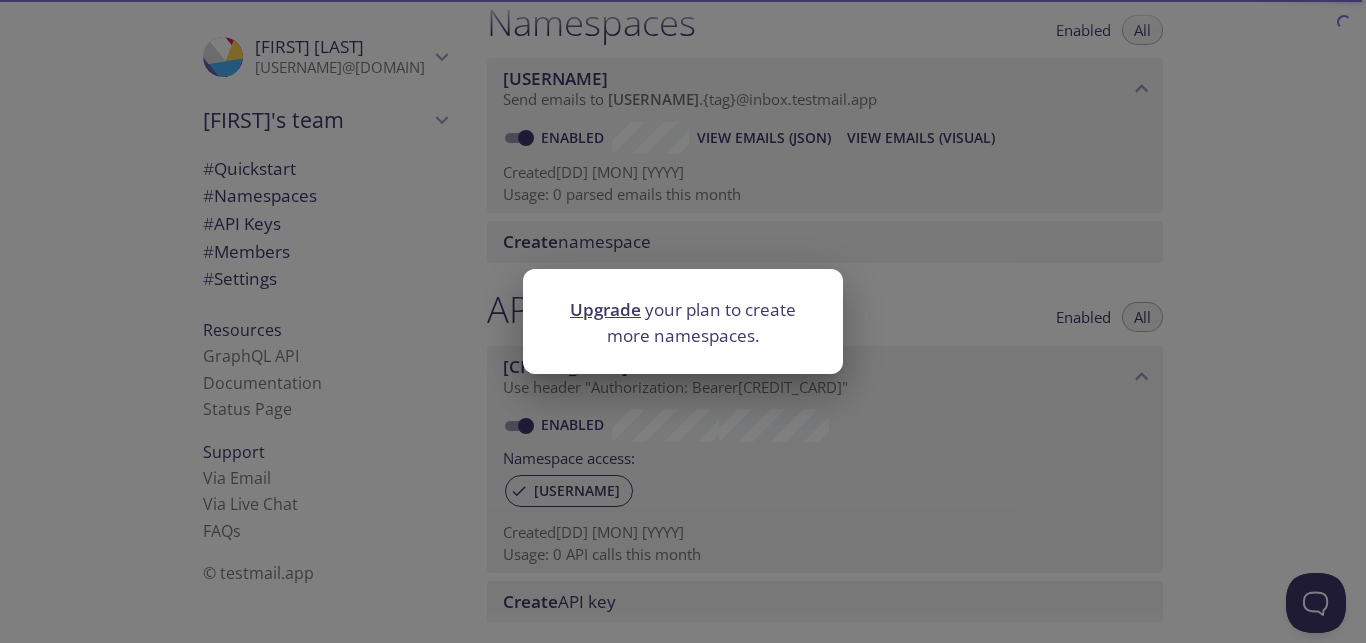 click on "Upgrade   your plan to create more namespaces." at bounding box center (683, 321) 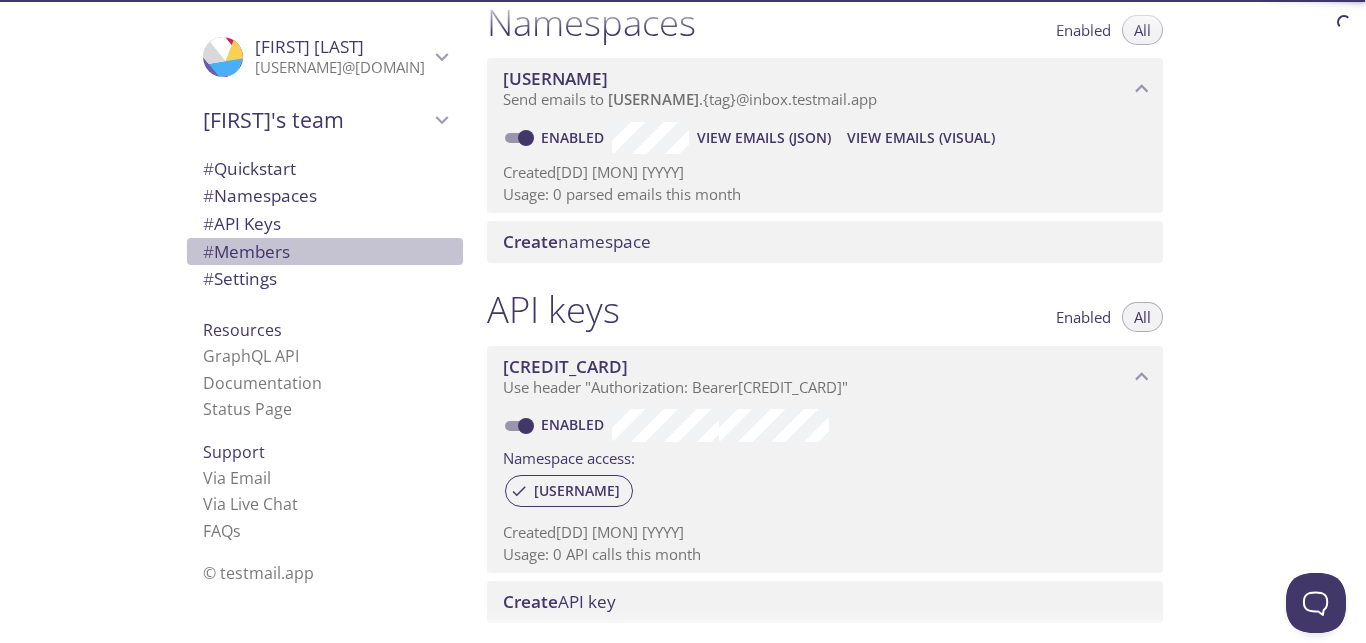 click on "#  Members" at bounding box center (246, 251) 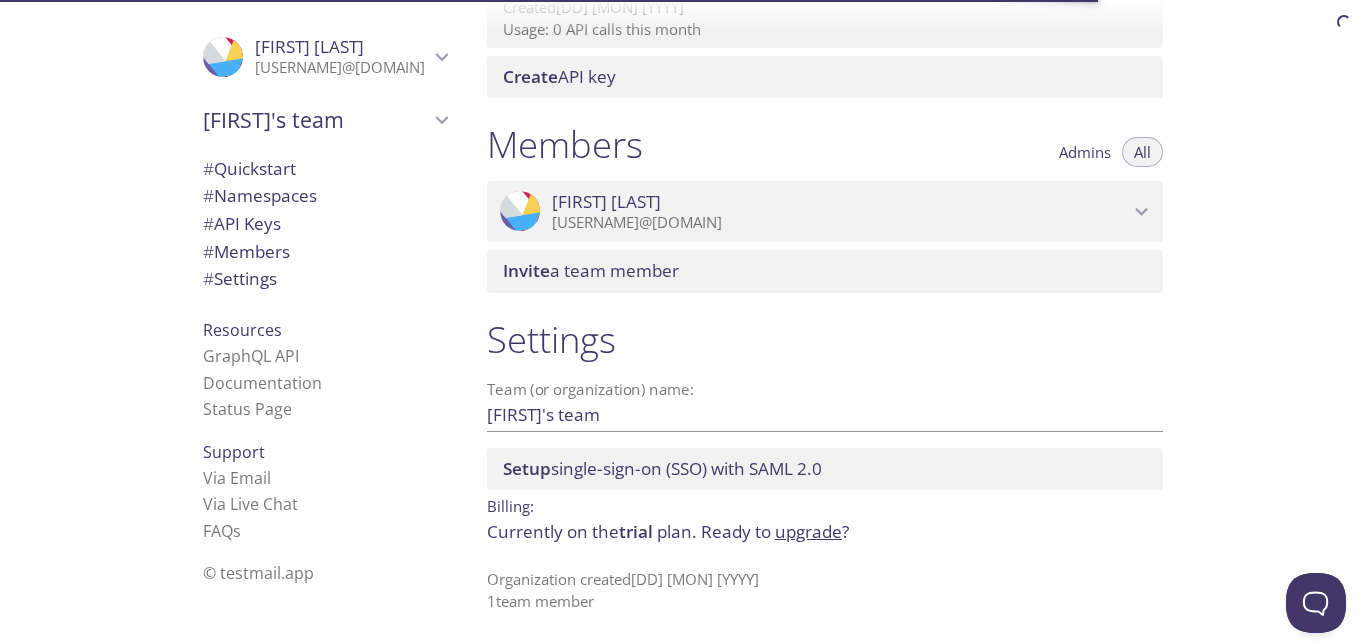 scroll, scrollTop: 779, scrollLeft: 0, axis: vertical 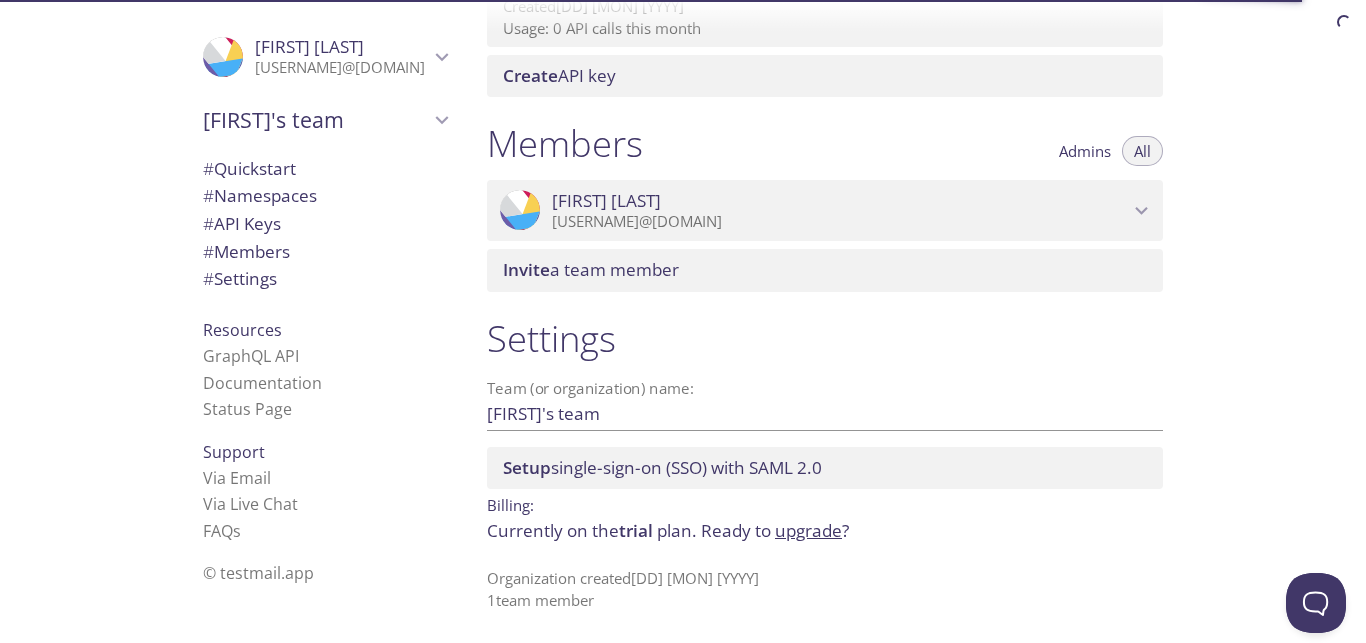 click on "#  Settings" at bounding box center (325, 279) 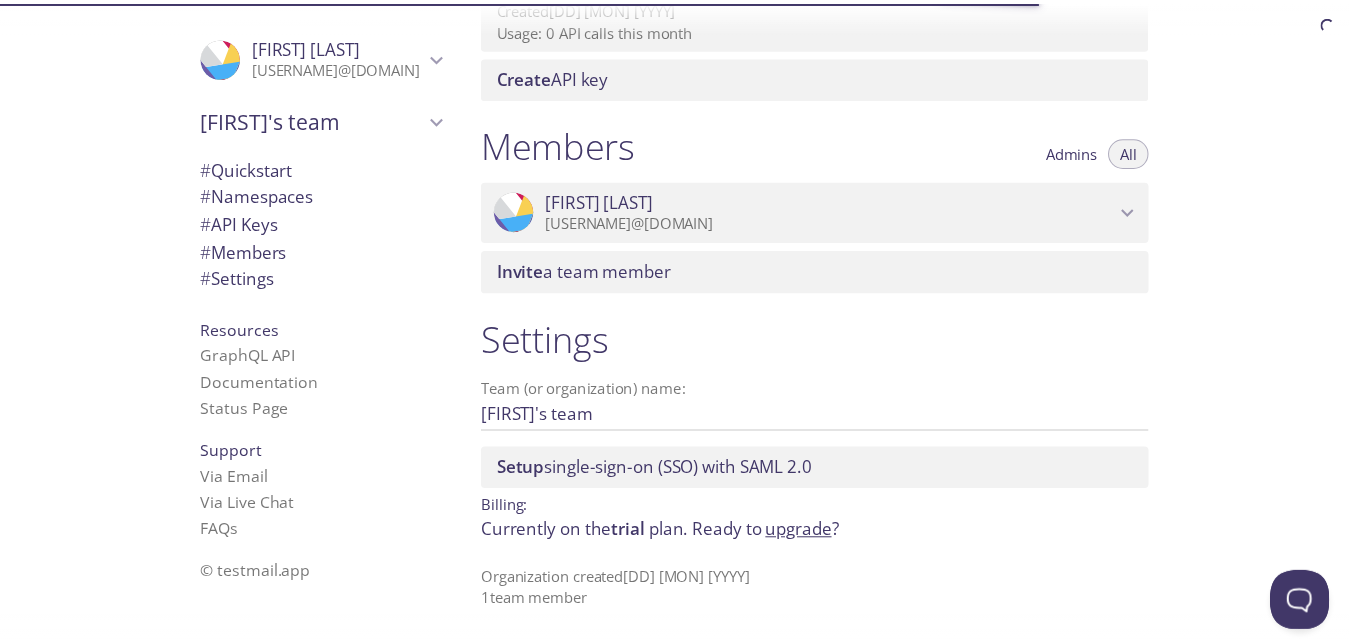 scroll, scrollTop: 779, scrollLeft: 0, axis: vertical 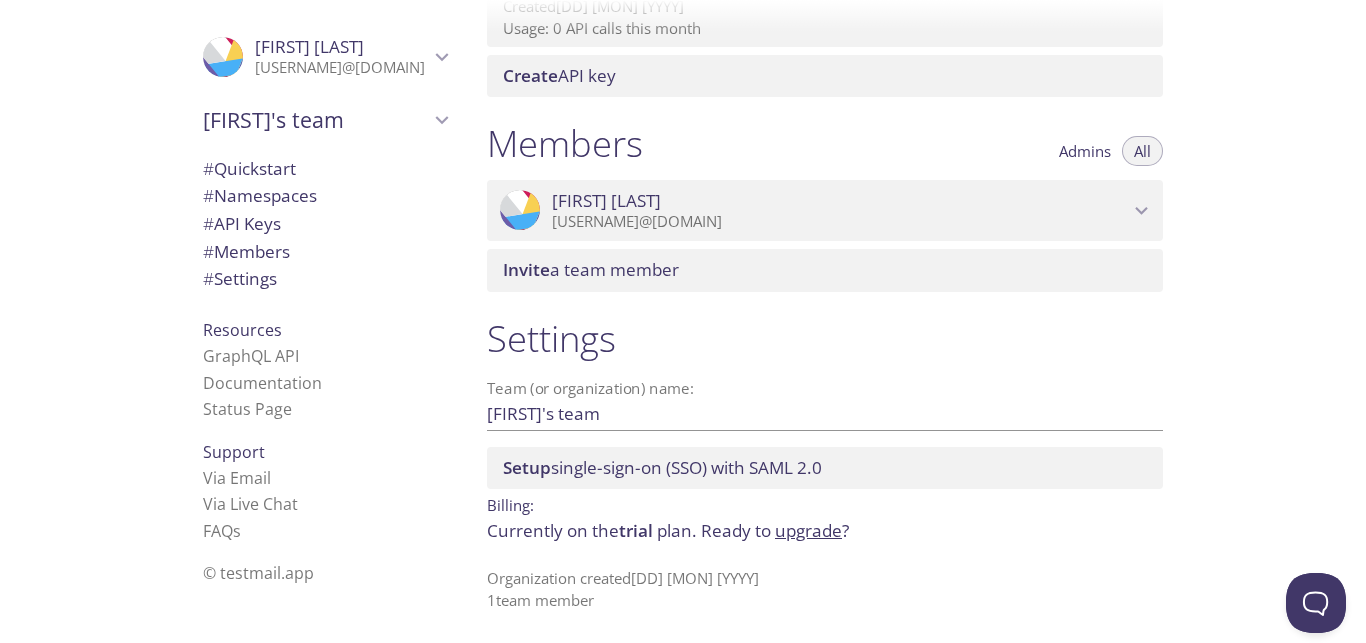 click on "upgrade" at bounding box center [808, 530] 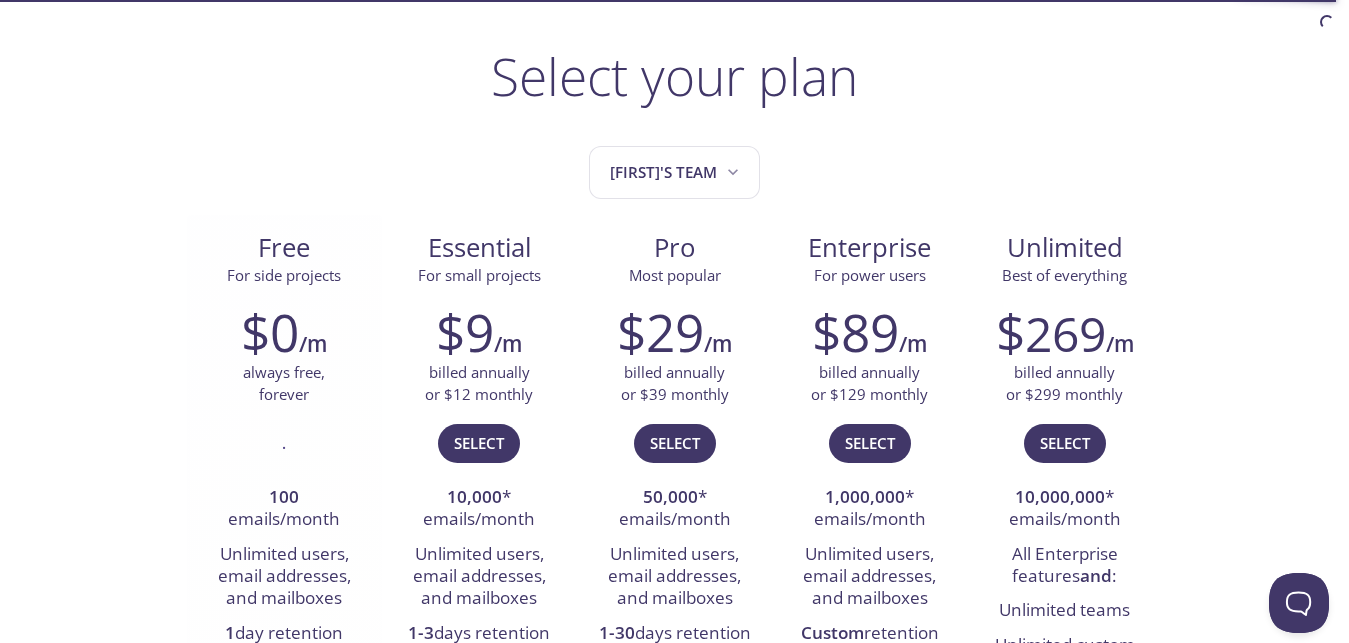 scroll, scrollTop: 408, scrollLeft: 0, axis: vertical 